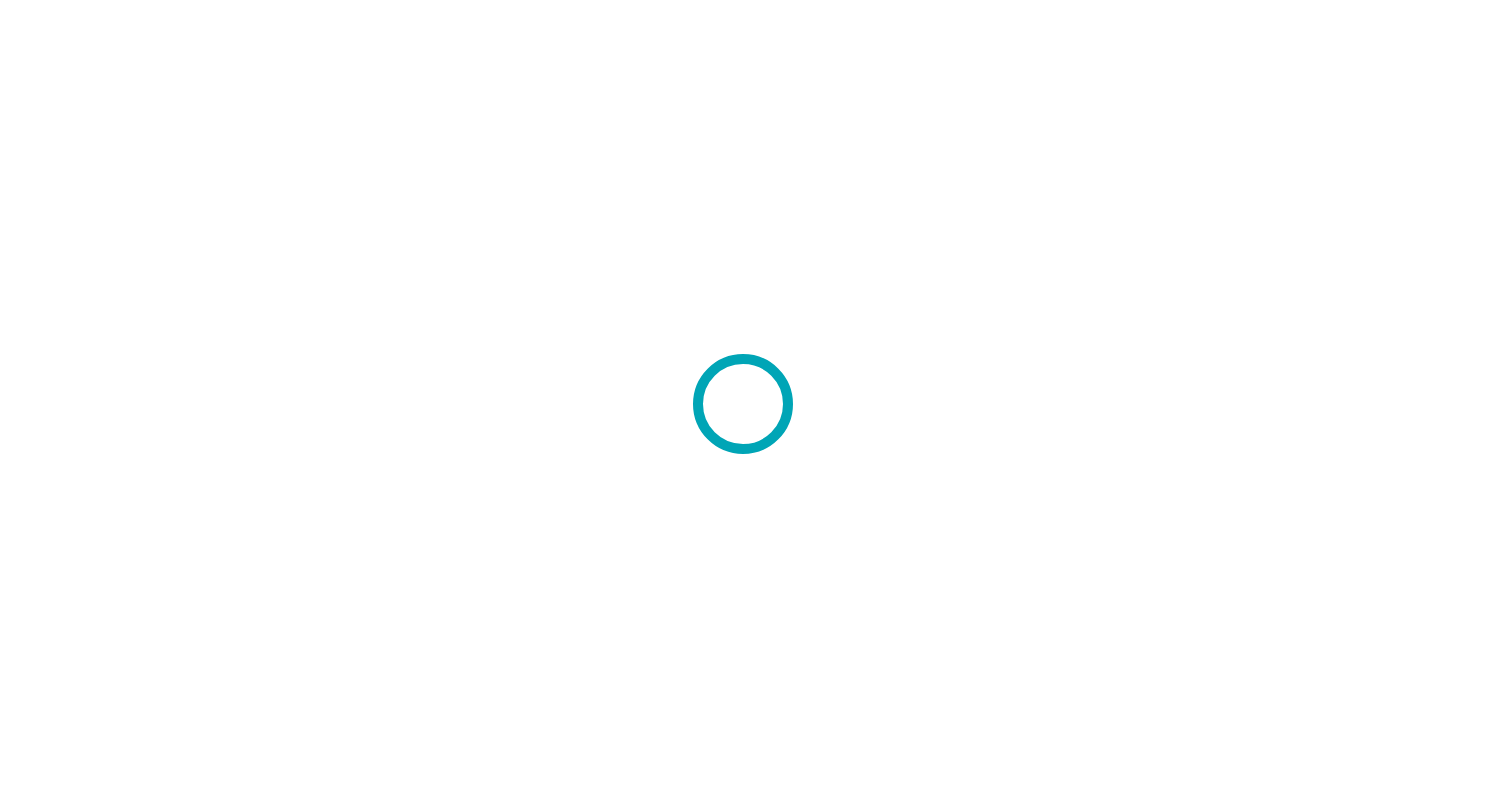 scroll, scrollTop: 0, scrollLeft: 0, axis: both 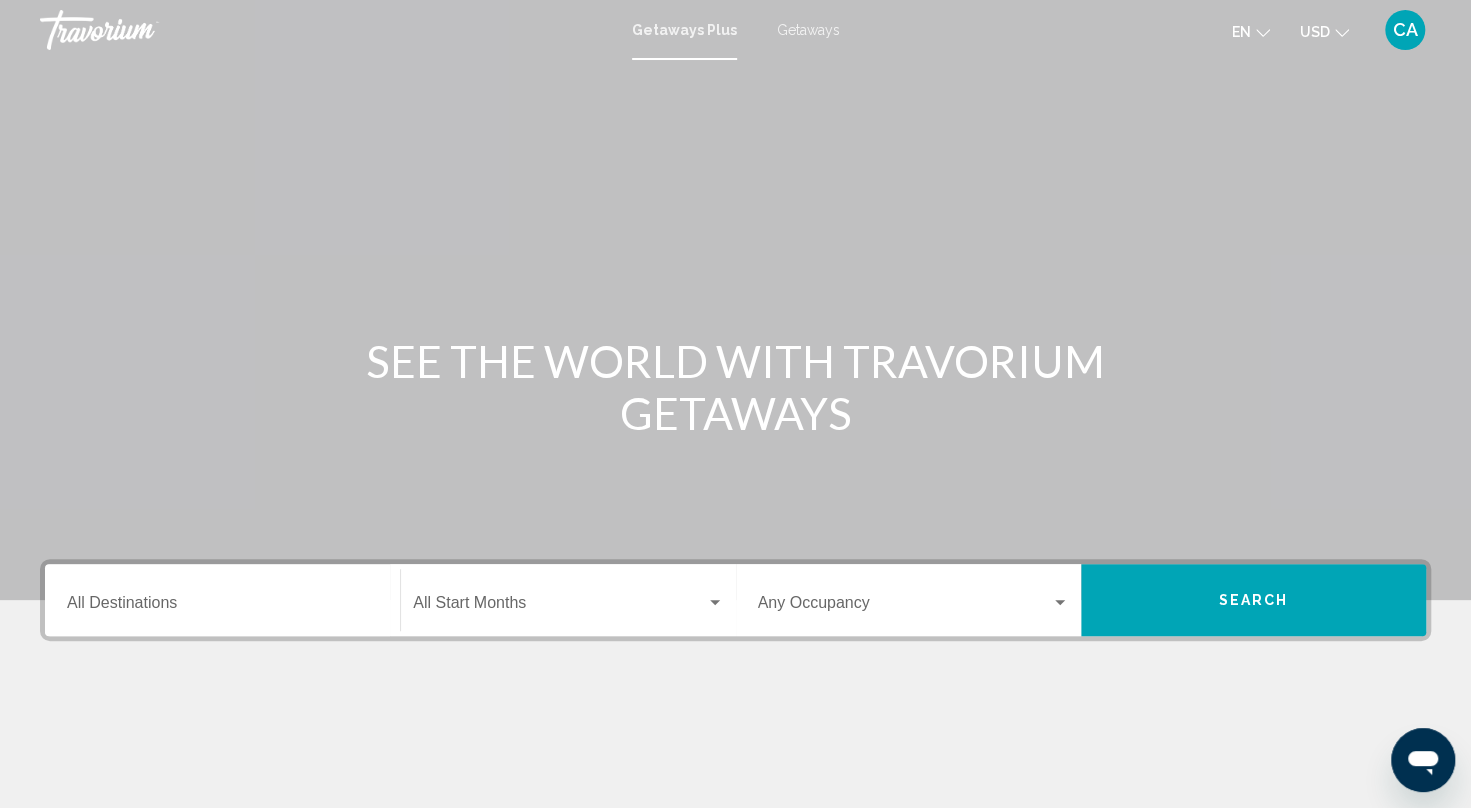 click on "Getaways" at bounding box center (808, 30) 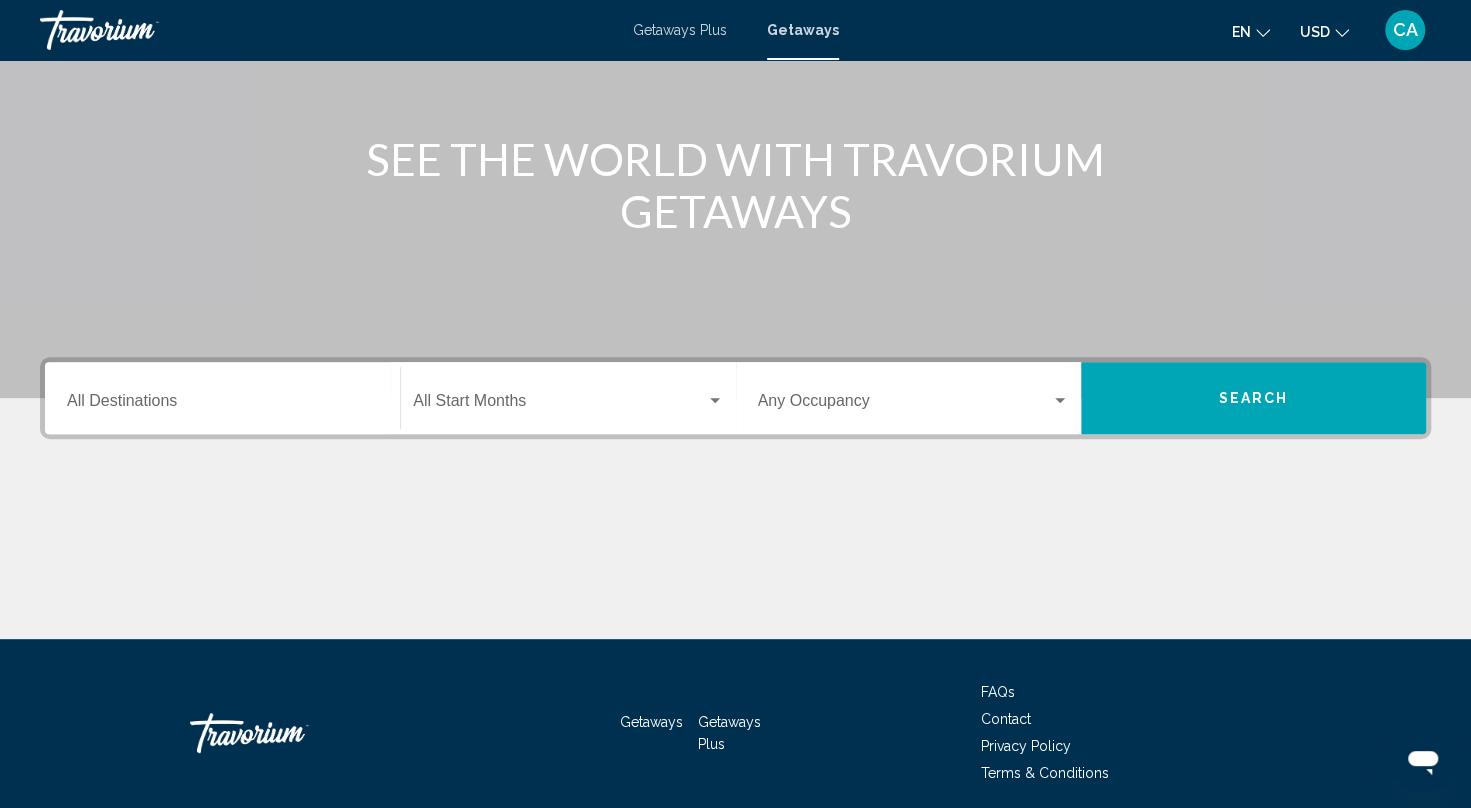 scroll, scrollTop: 204, scrollLeft: 0, axis: vertical 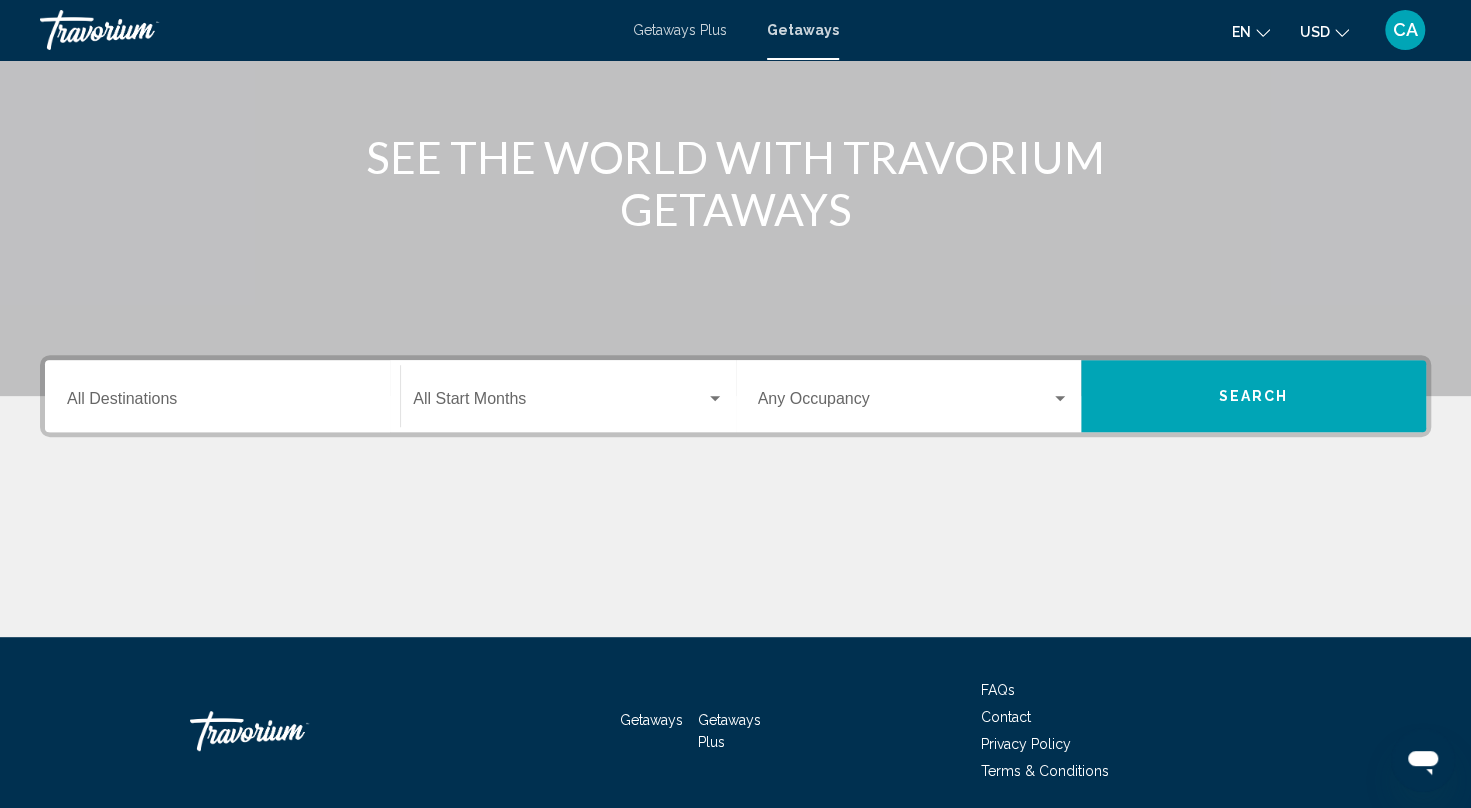 click at bounding box center [904, 403] 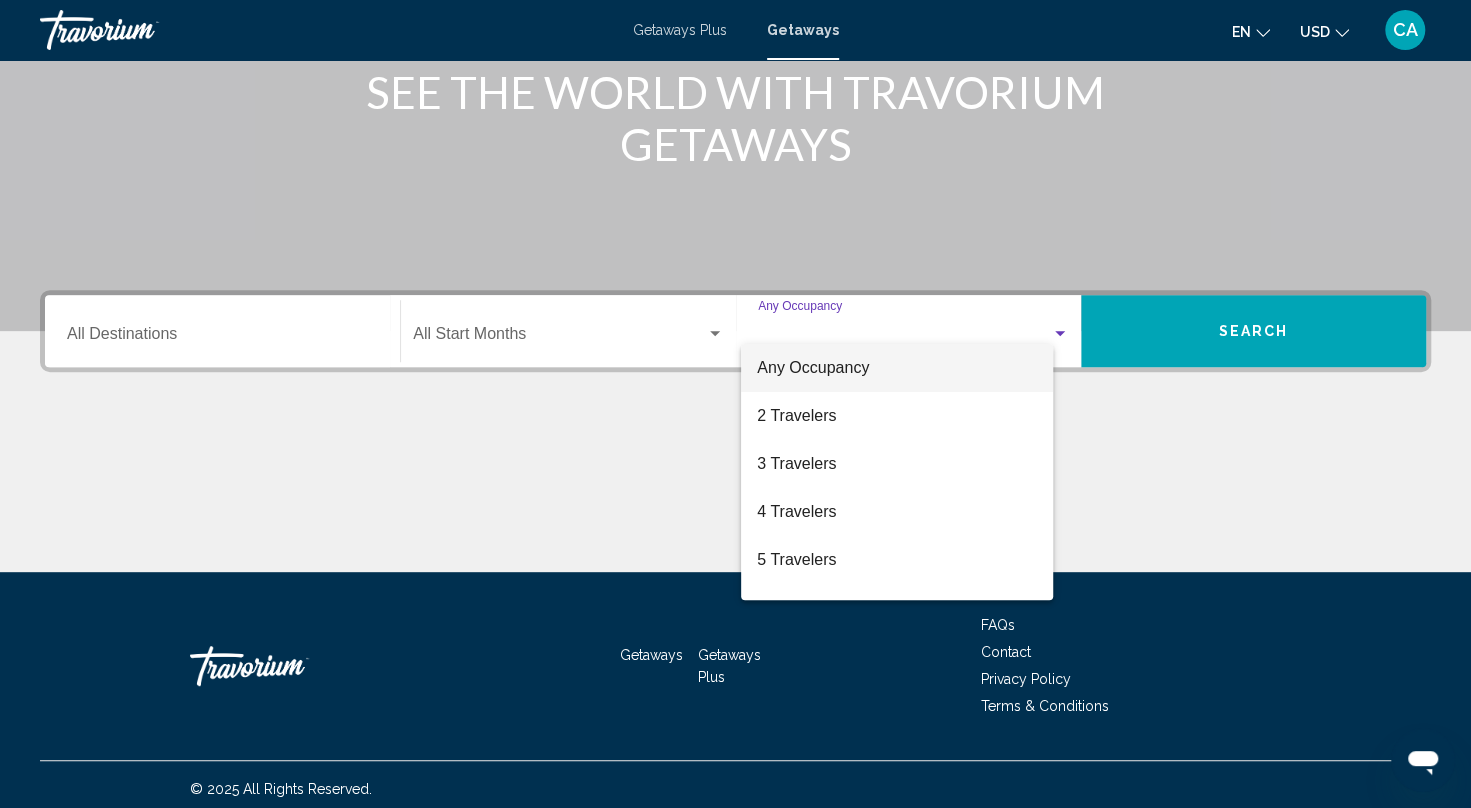 scroll, scrollTop: 277, scrollLeft: 0, axis: vertical 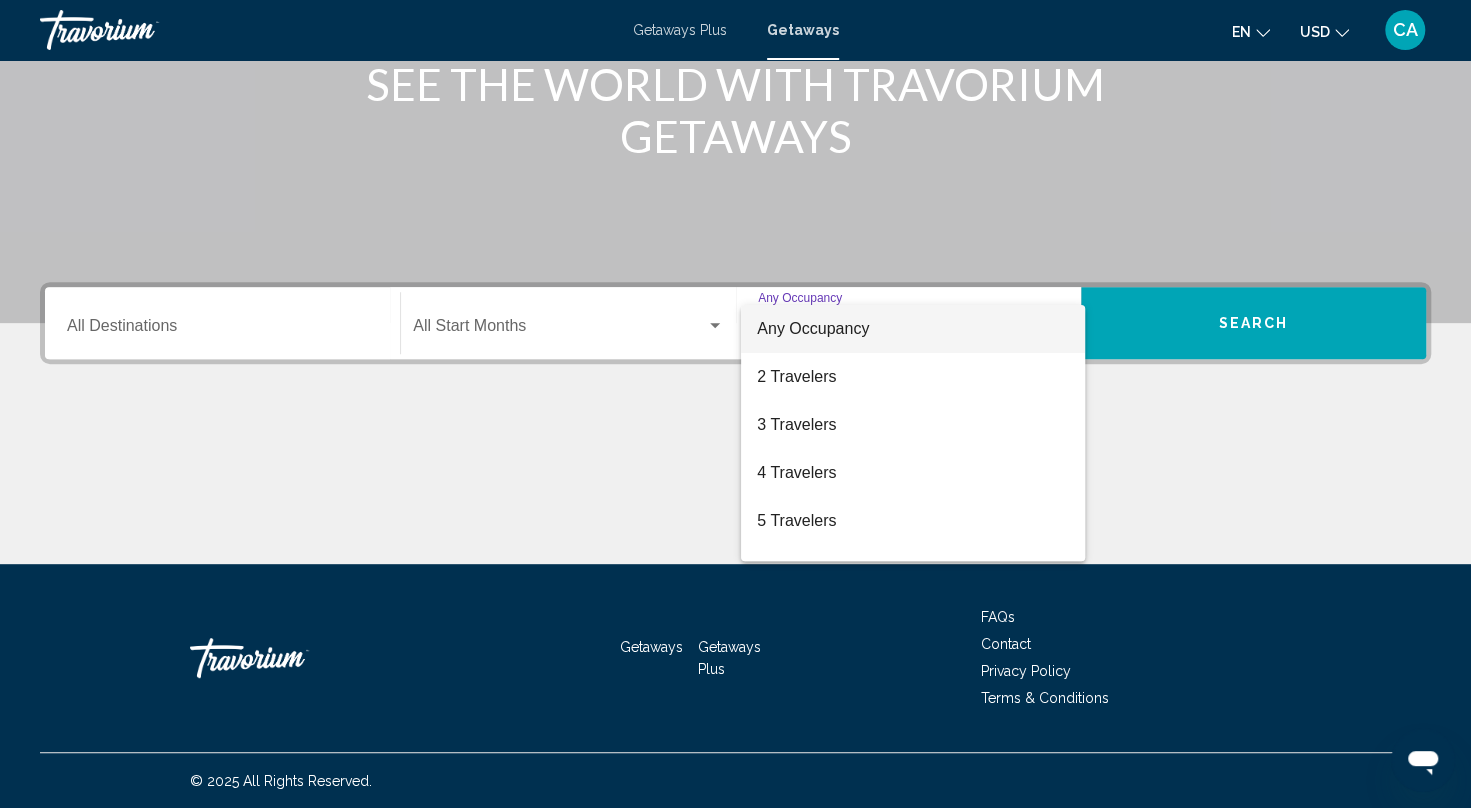 click at bounding box center [735, 404] 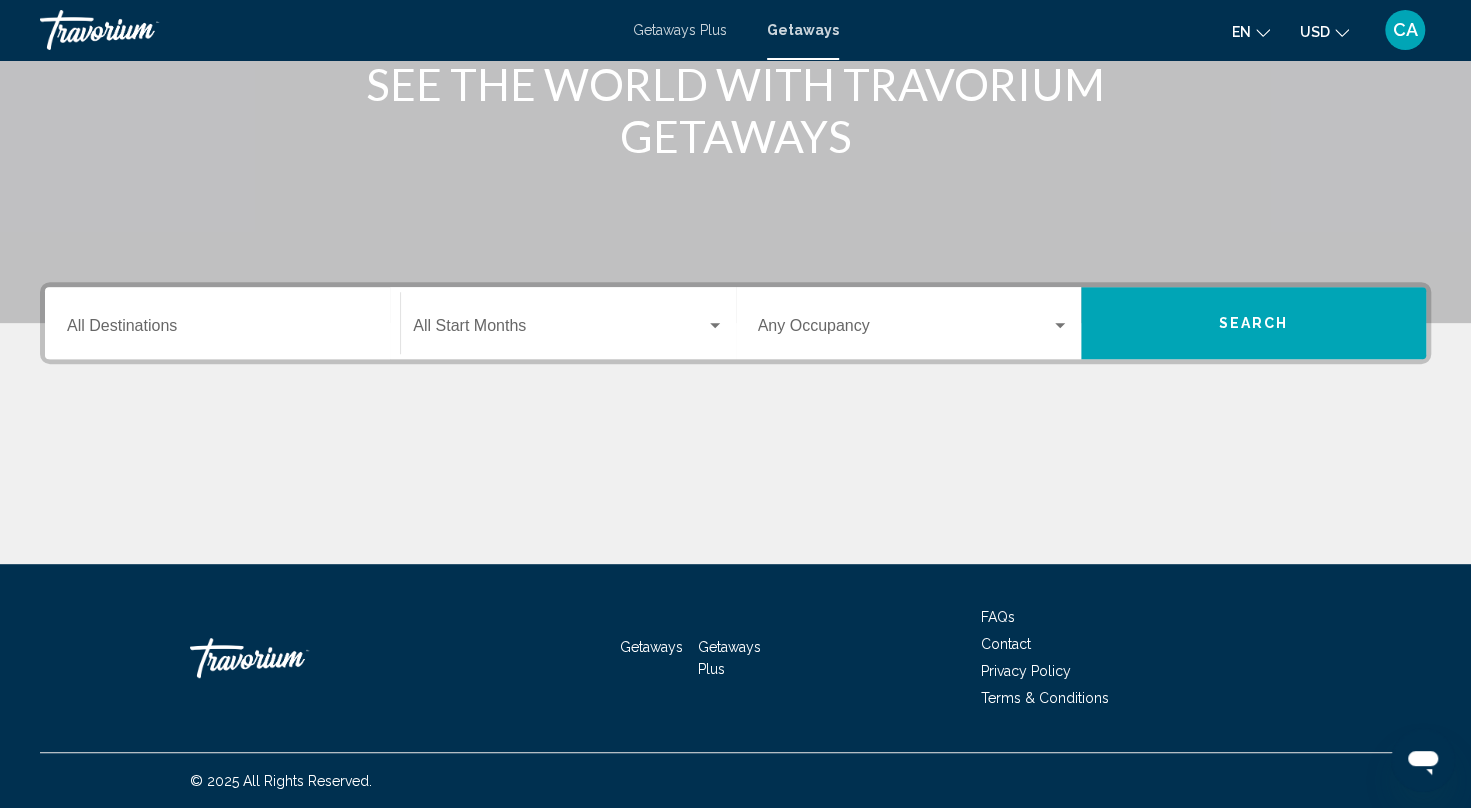 click at bounding box center (1060, 325) 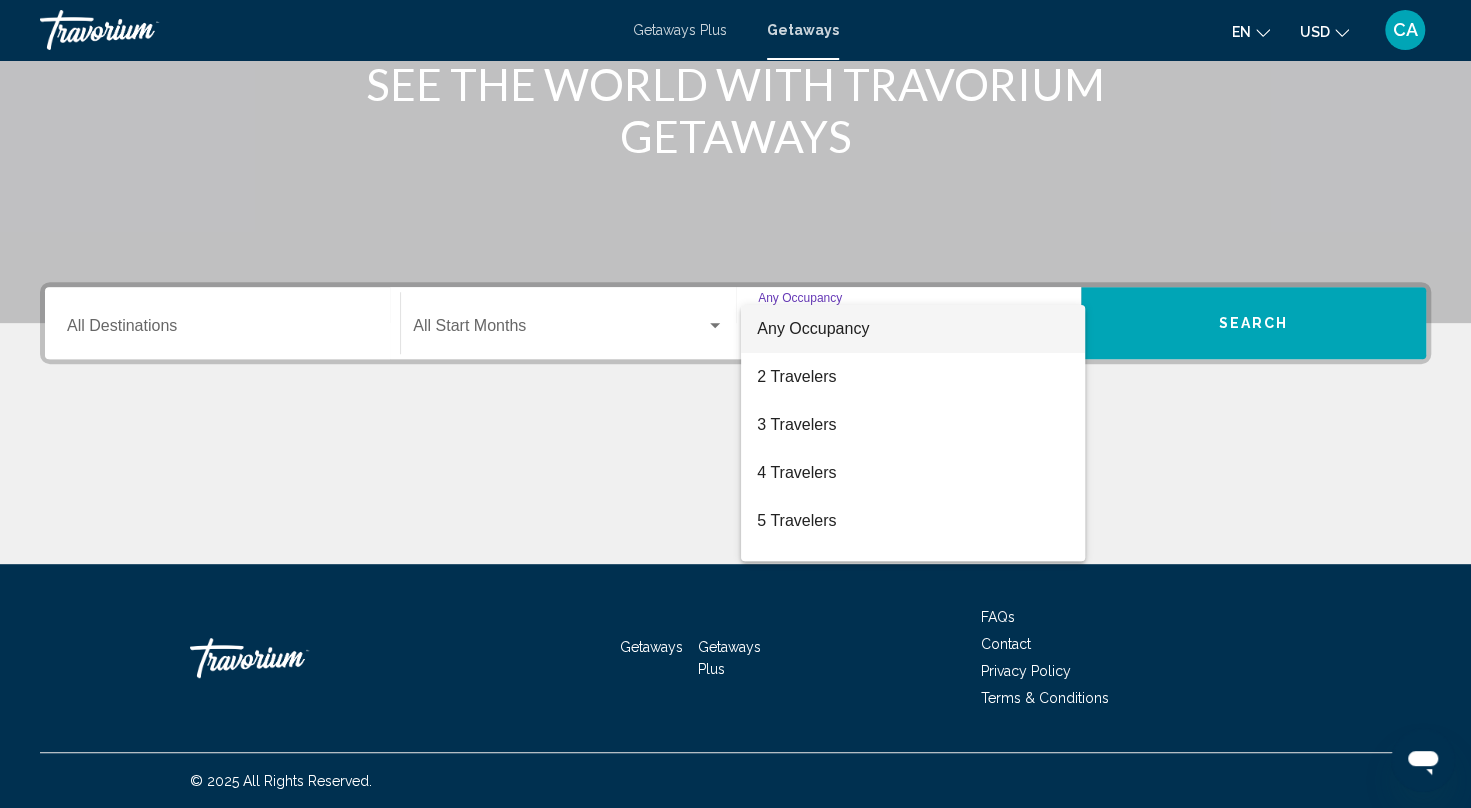 click at bounding box center (735, 404) 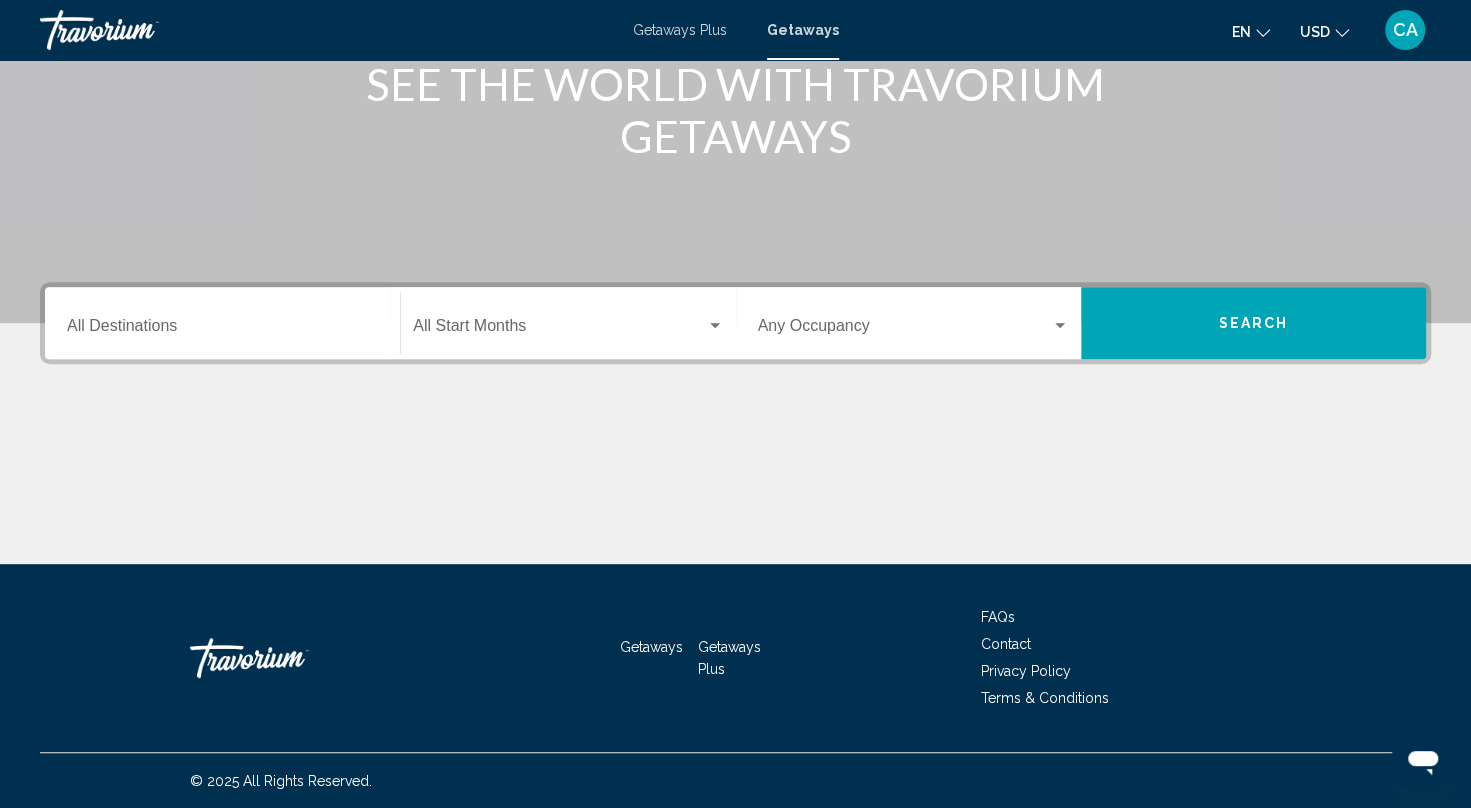 click at bounding box center (559, 330) 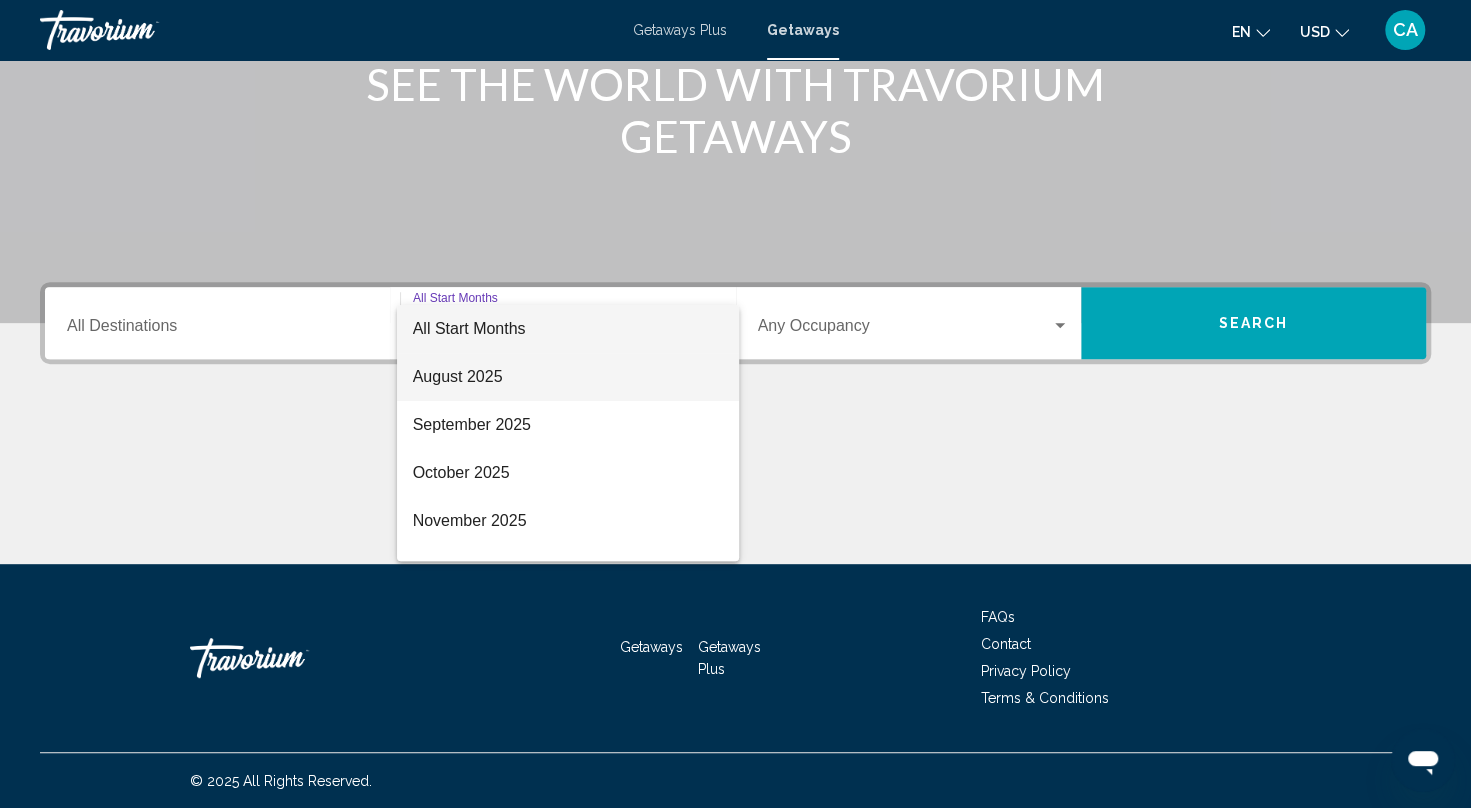 click on "August 2025" at bounding box center [568, 377] 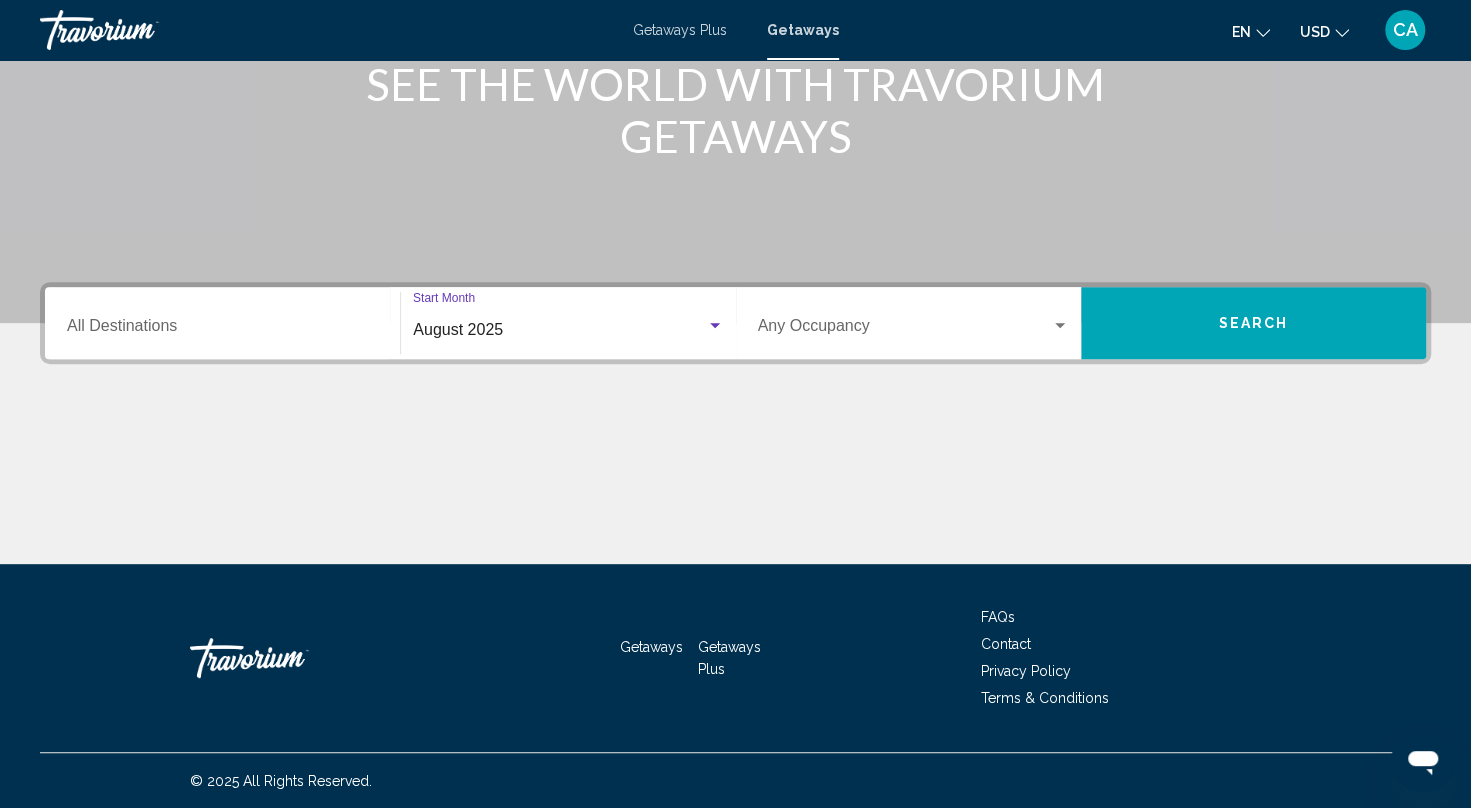 click at bounding box center [904, 330] 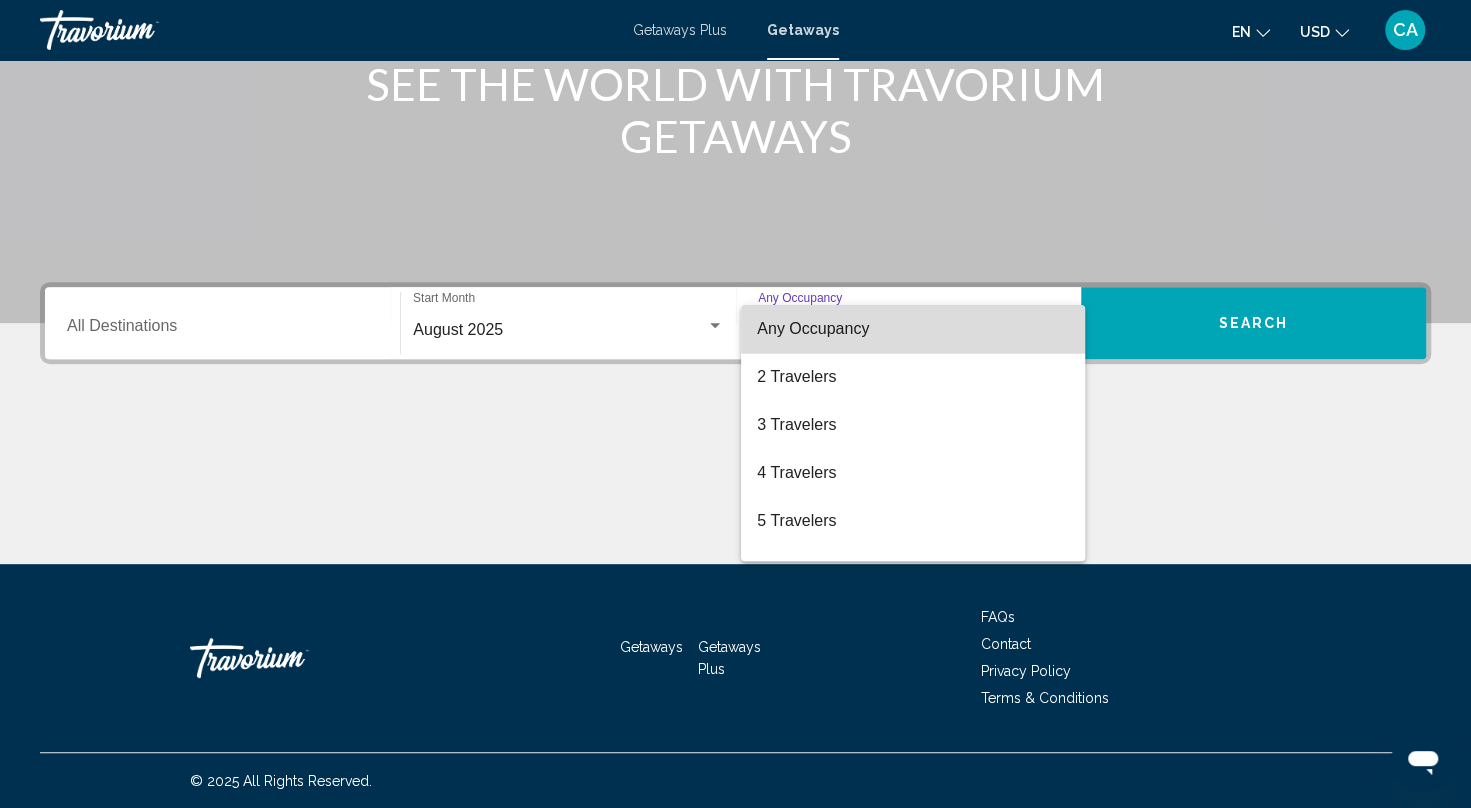 click on "Any Occupancy" at bounding box center [912, 329] 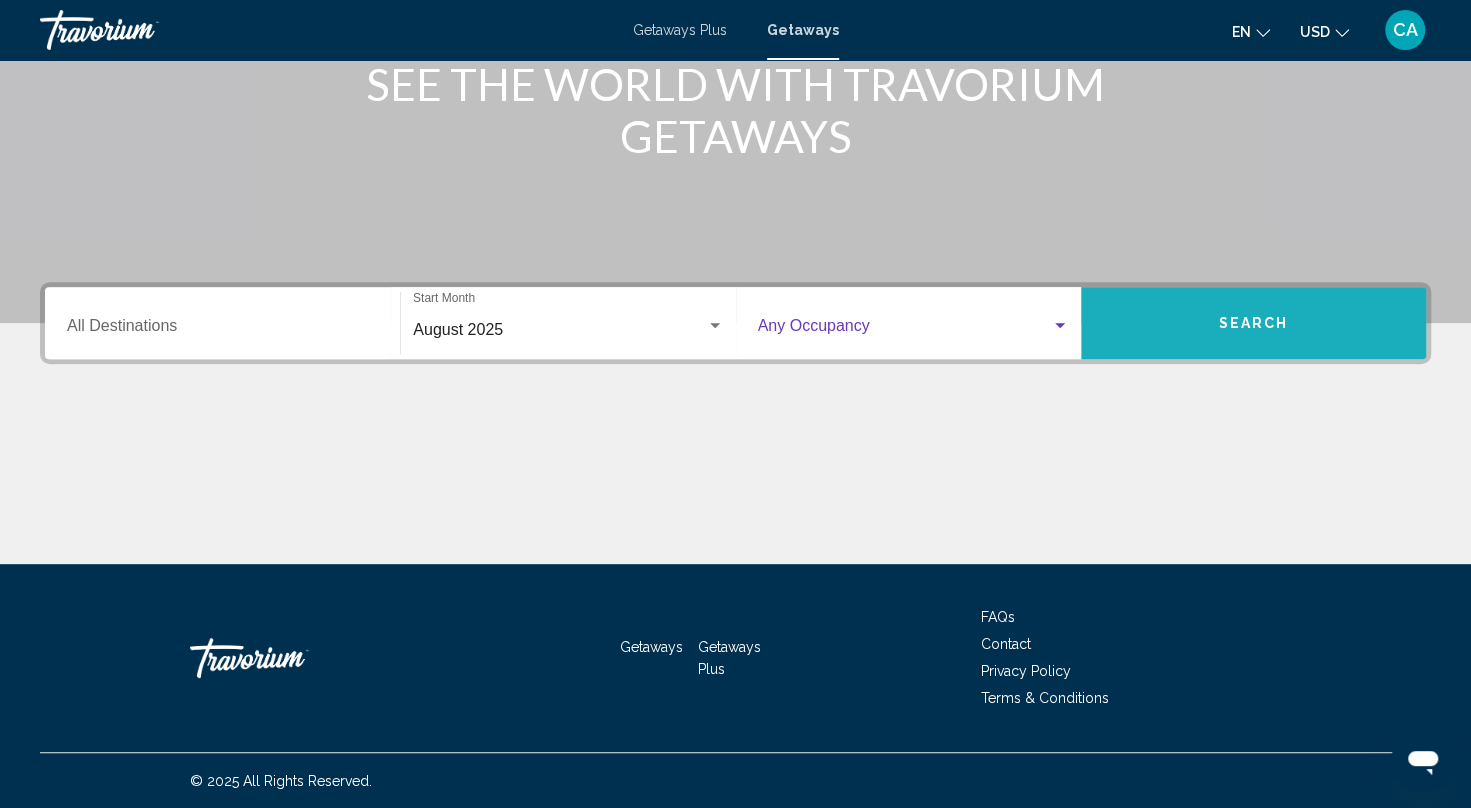 click on "Search" at bounding box center [1254, 324] 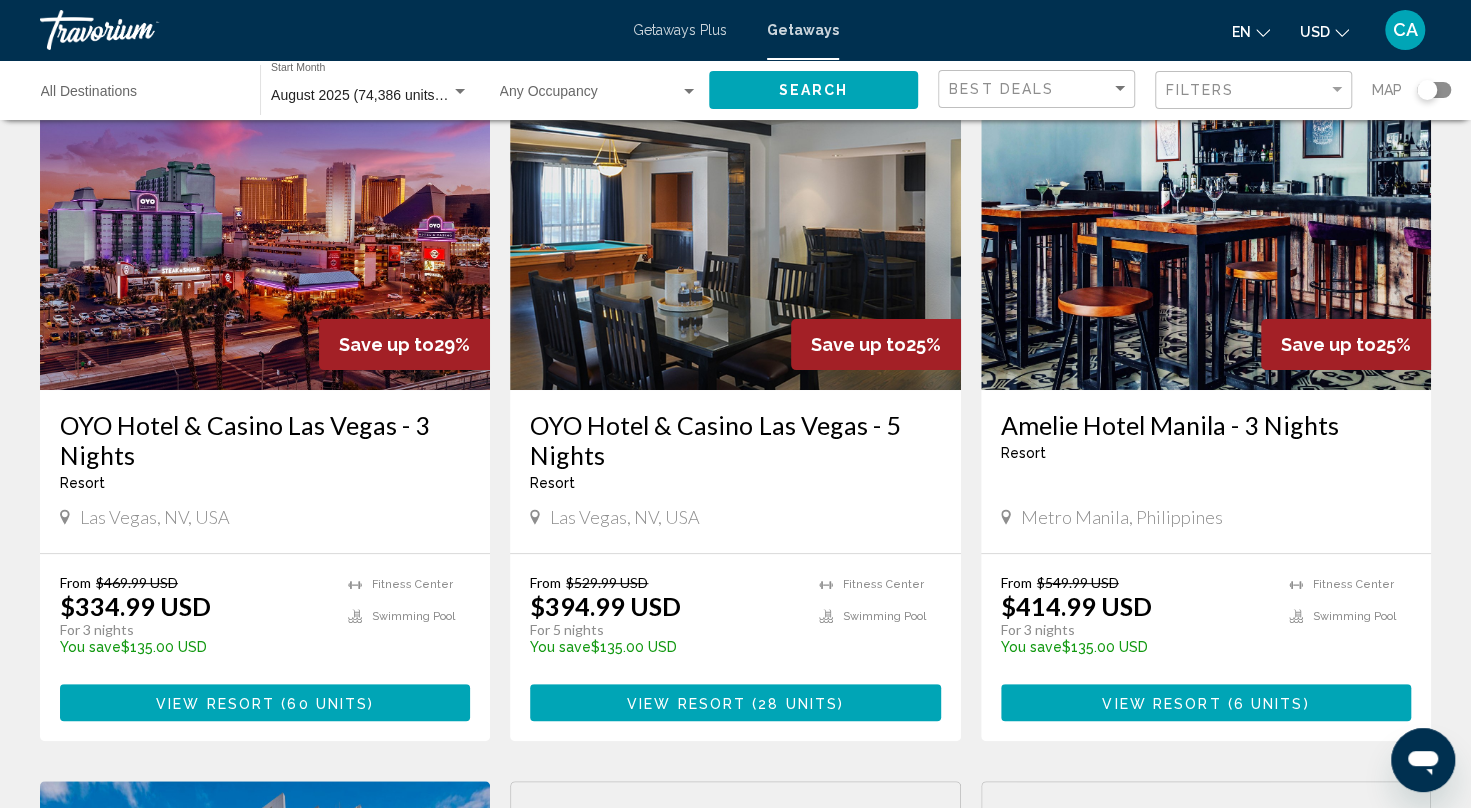 scroll, scrollTop: 0, scrollLeft: 0, axis: both 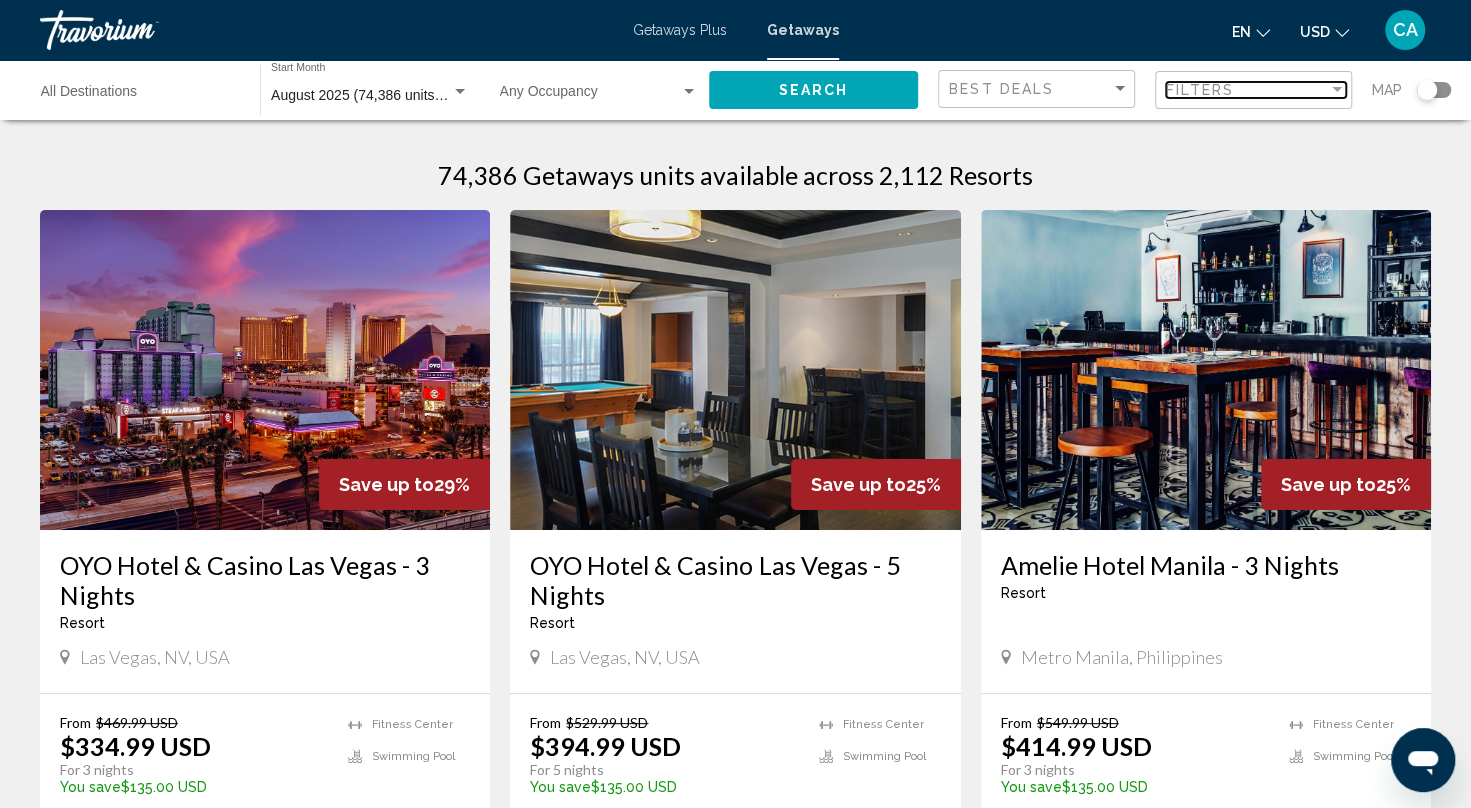 click on "Filters" at bounding box center [1247, 90] 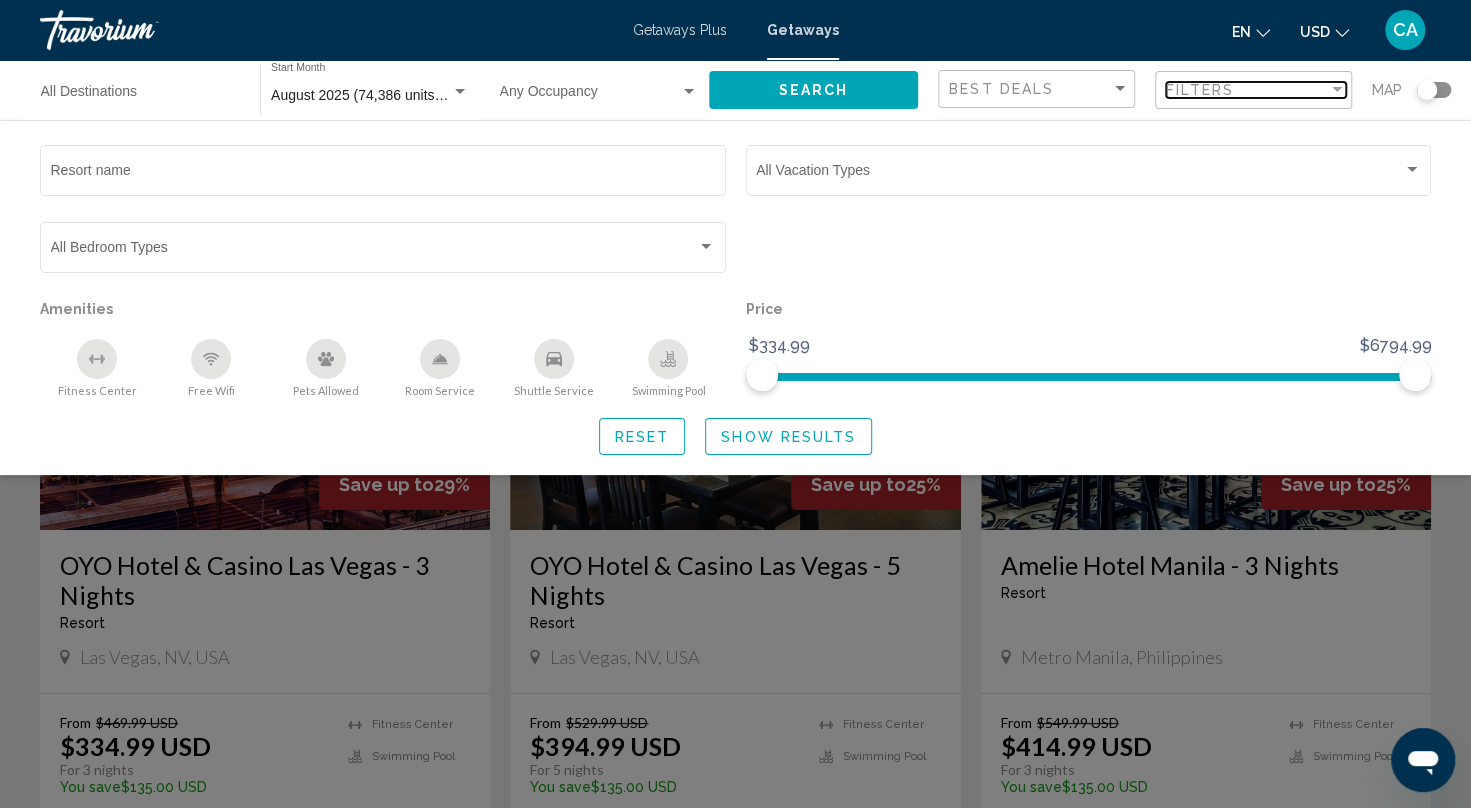 click on "Filters" at bounding box center [1200, 90] 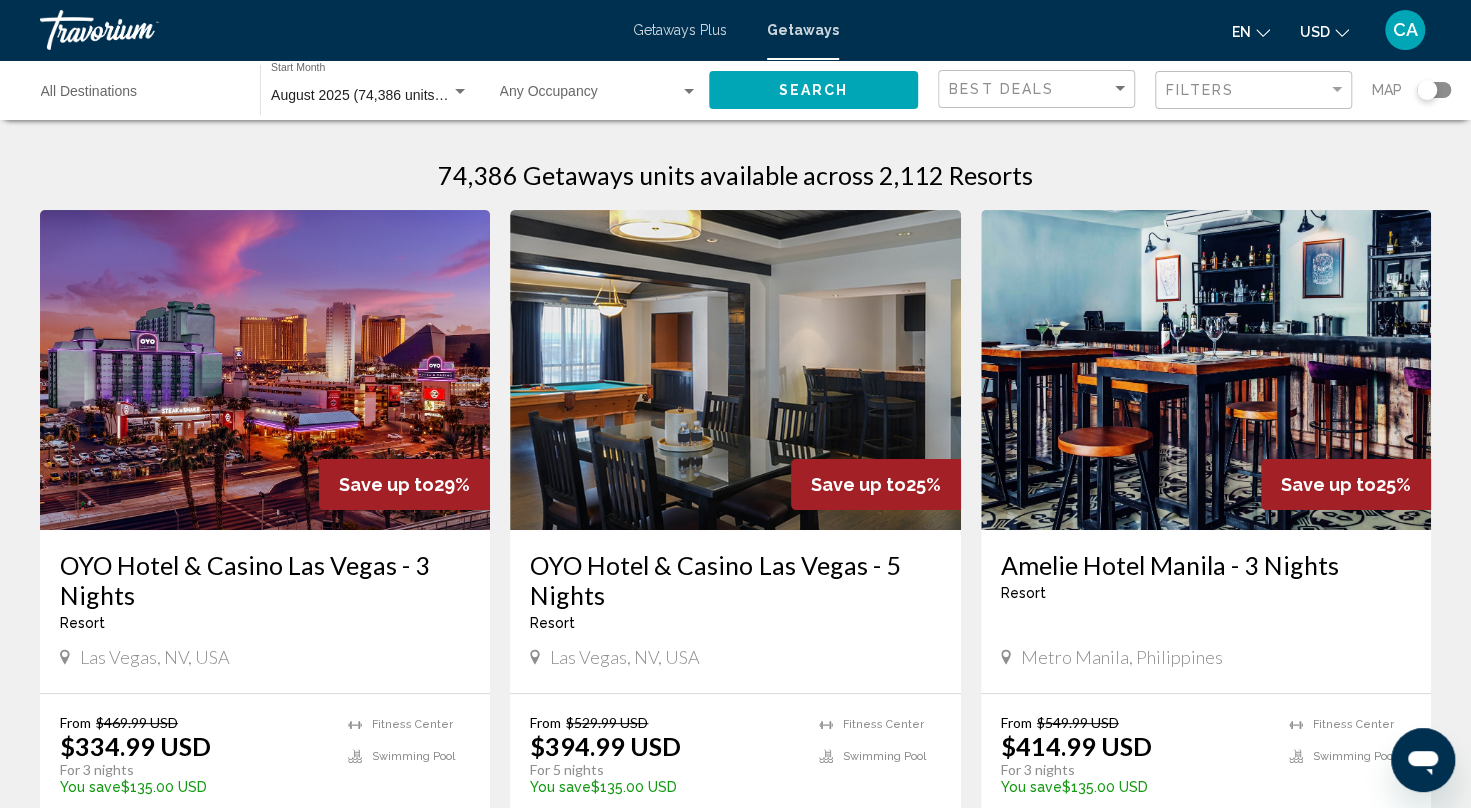 click on "Getaways Plus" at bounding box center (680, 30) 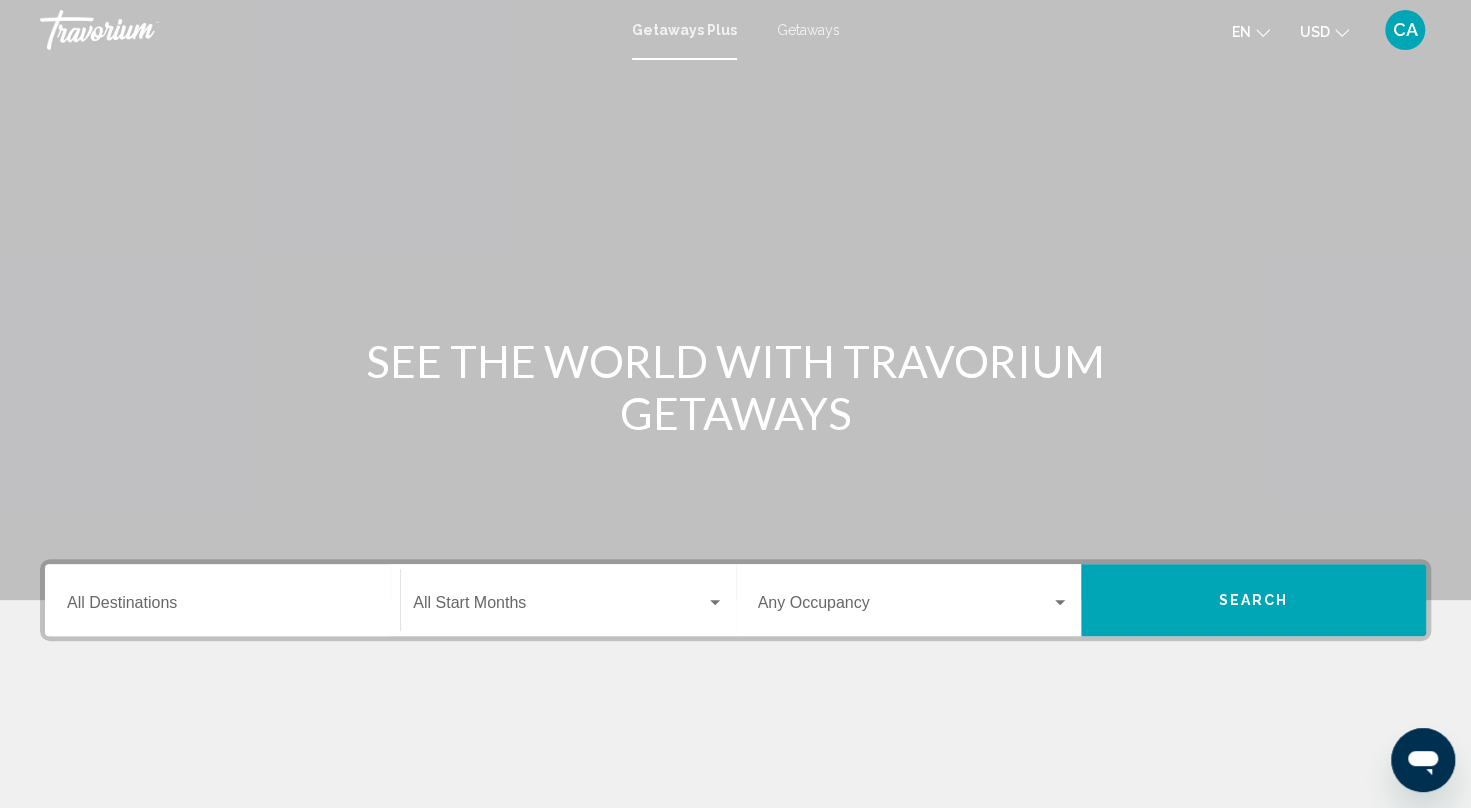 click on "Search" at bounding box center (1253, 600) 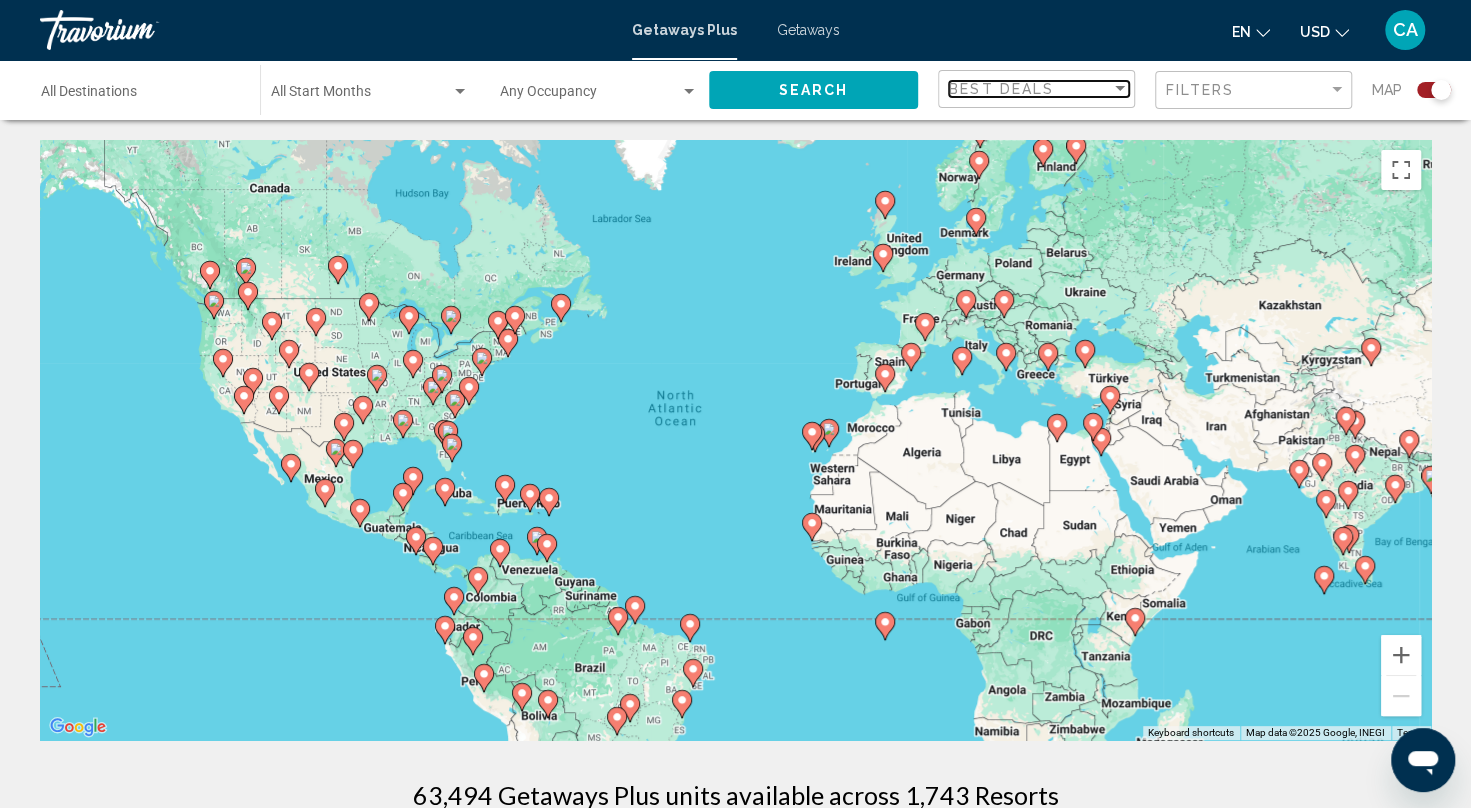 click at bounding box center [1120, 88] 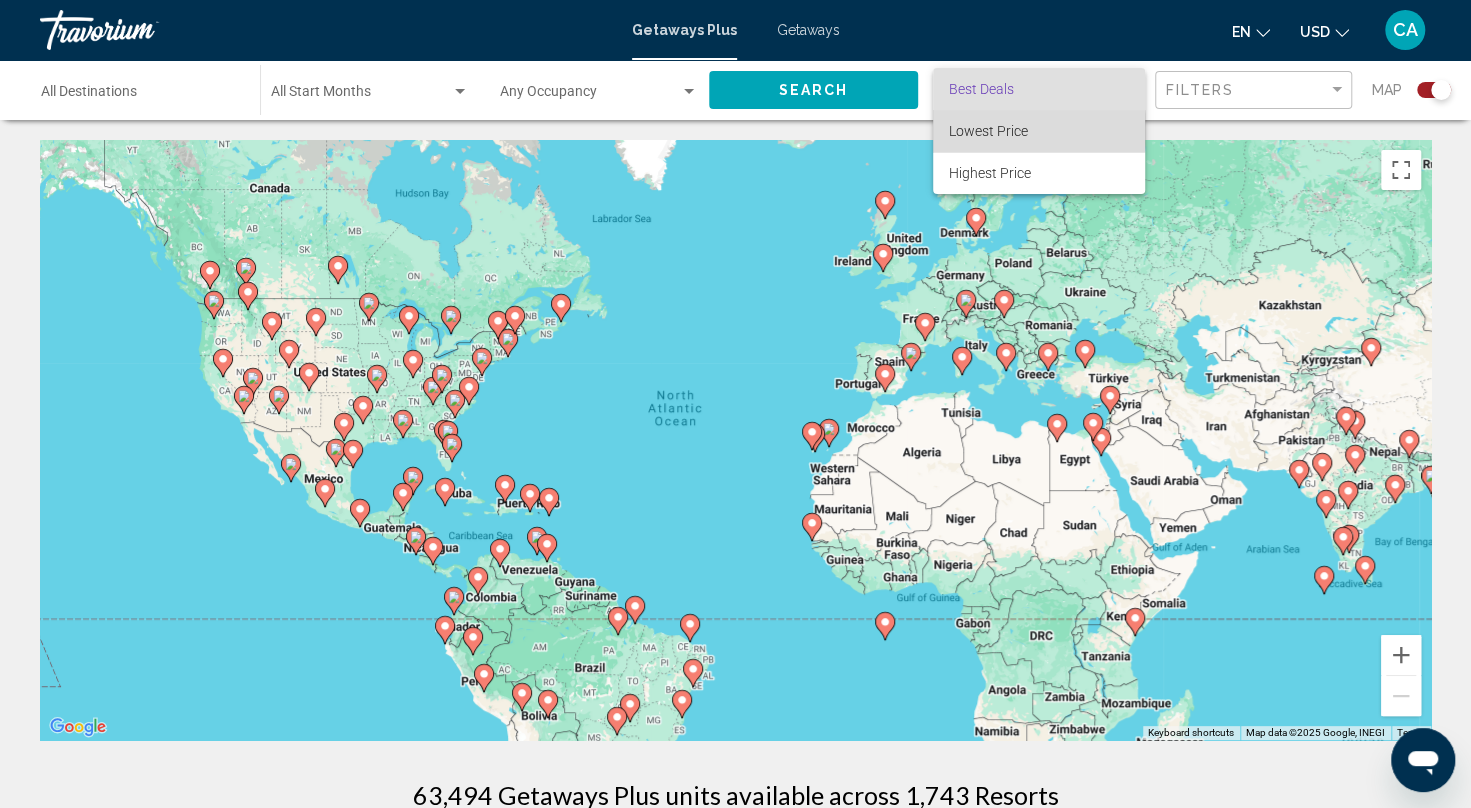click on "Lowest Price" at bounding box center [1039, 131] 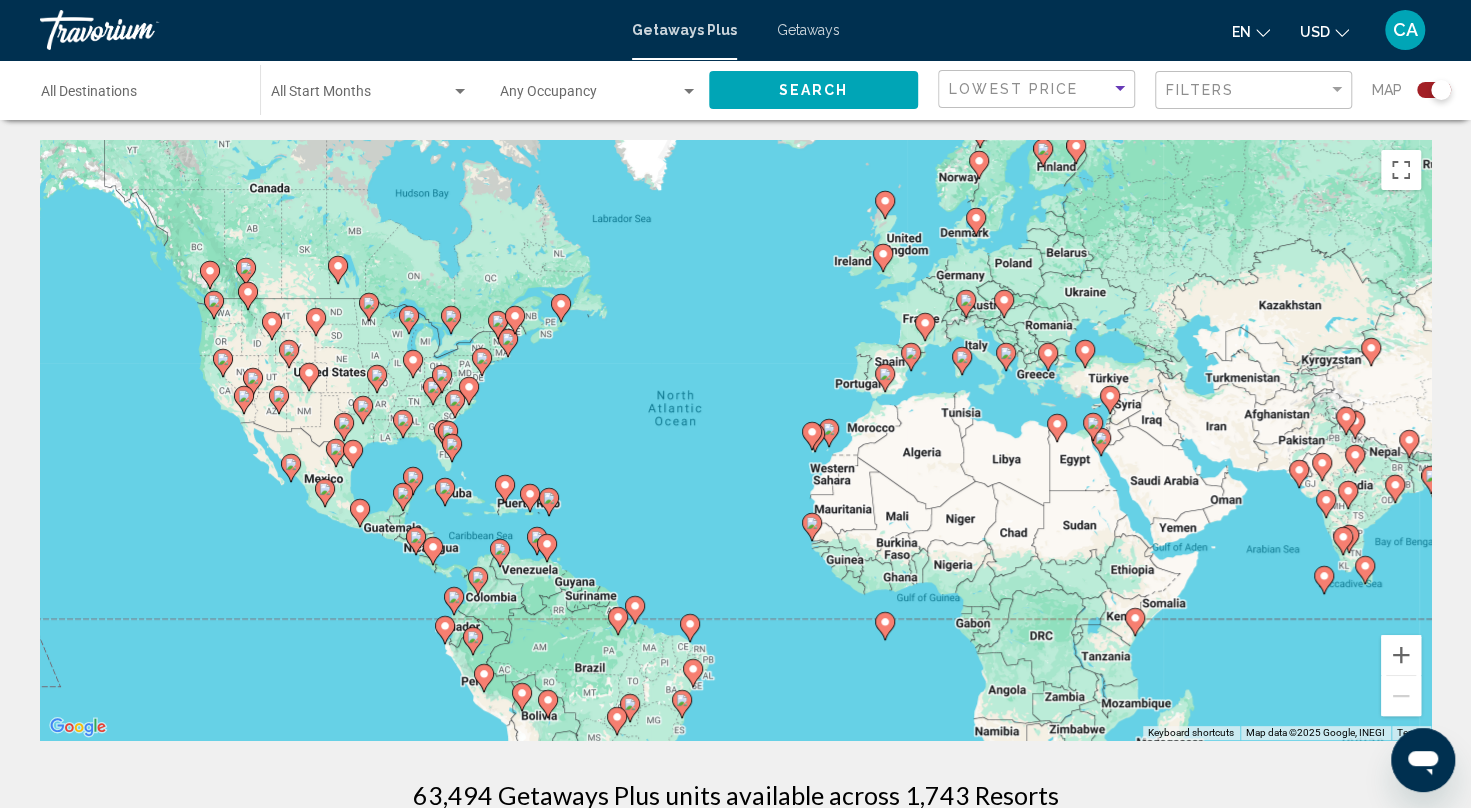 click on "Destination All Destinations" at bounding box center [140, 96] 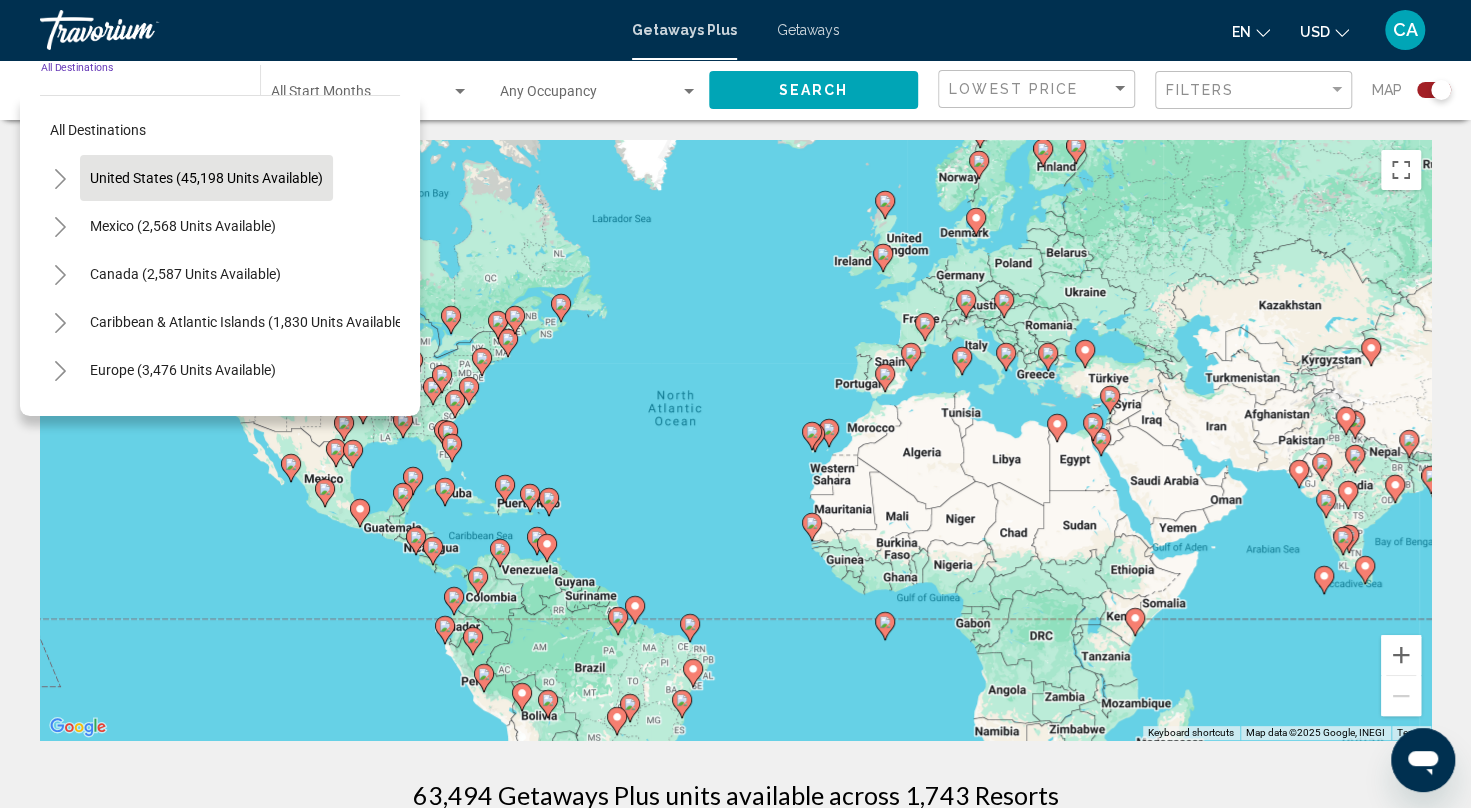 click on "United States (45,198 units available)" at bounding box center (183, 226) 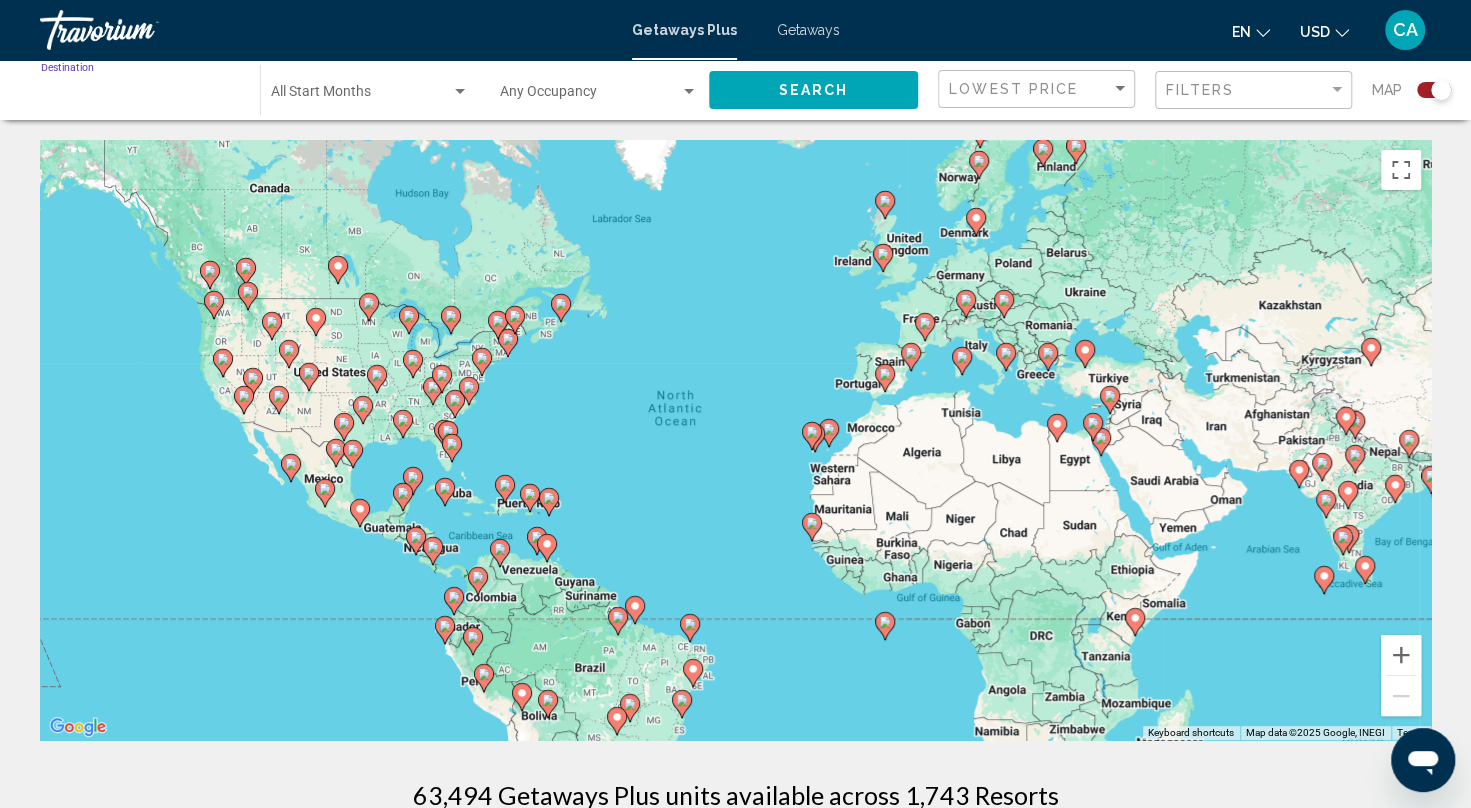 type on "**********" 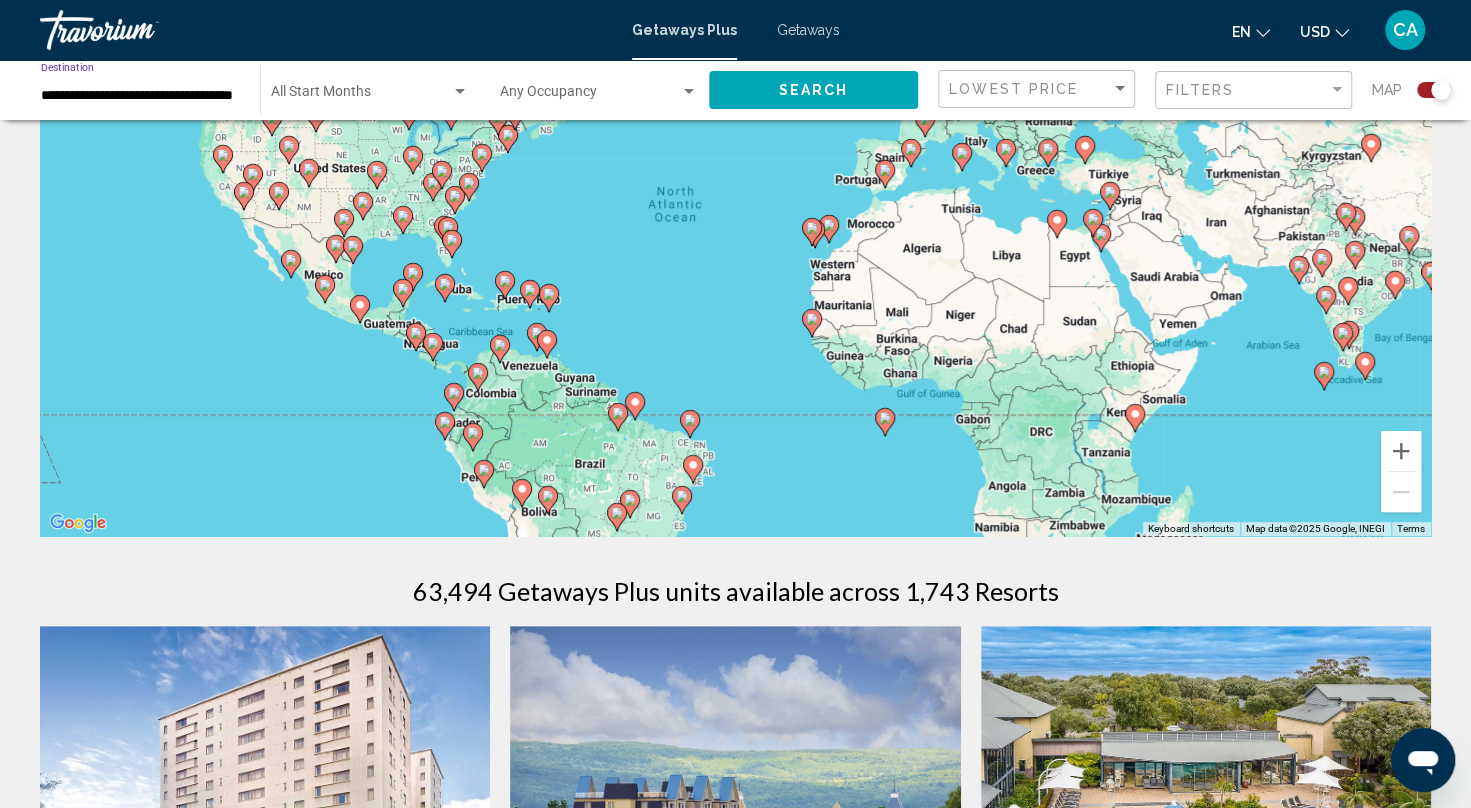 scroll, scrollTop: 0, scrollLeft: 0, axis: both 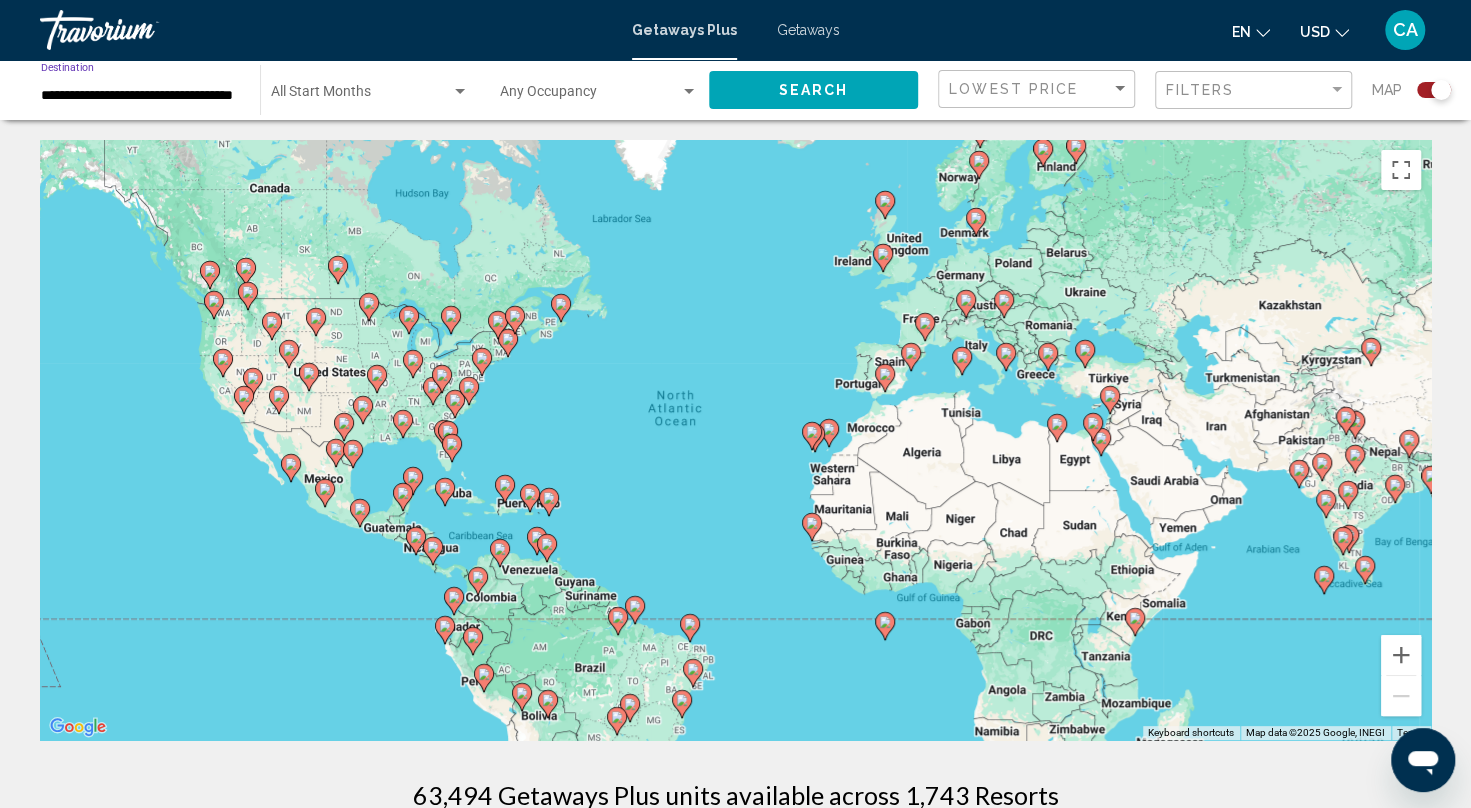 click on "Search" 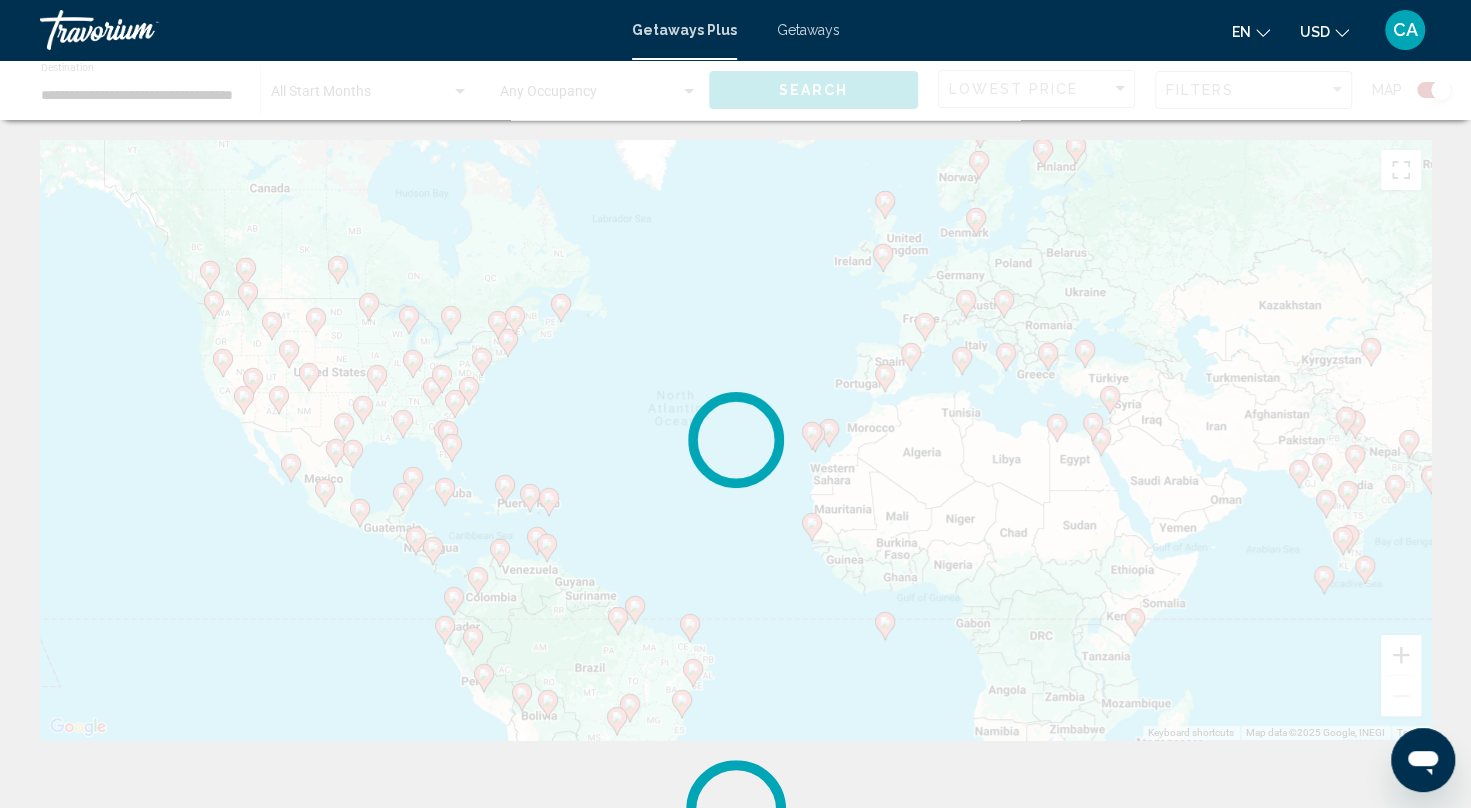 click on "Getaways" at bounding box center (808, 30) 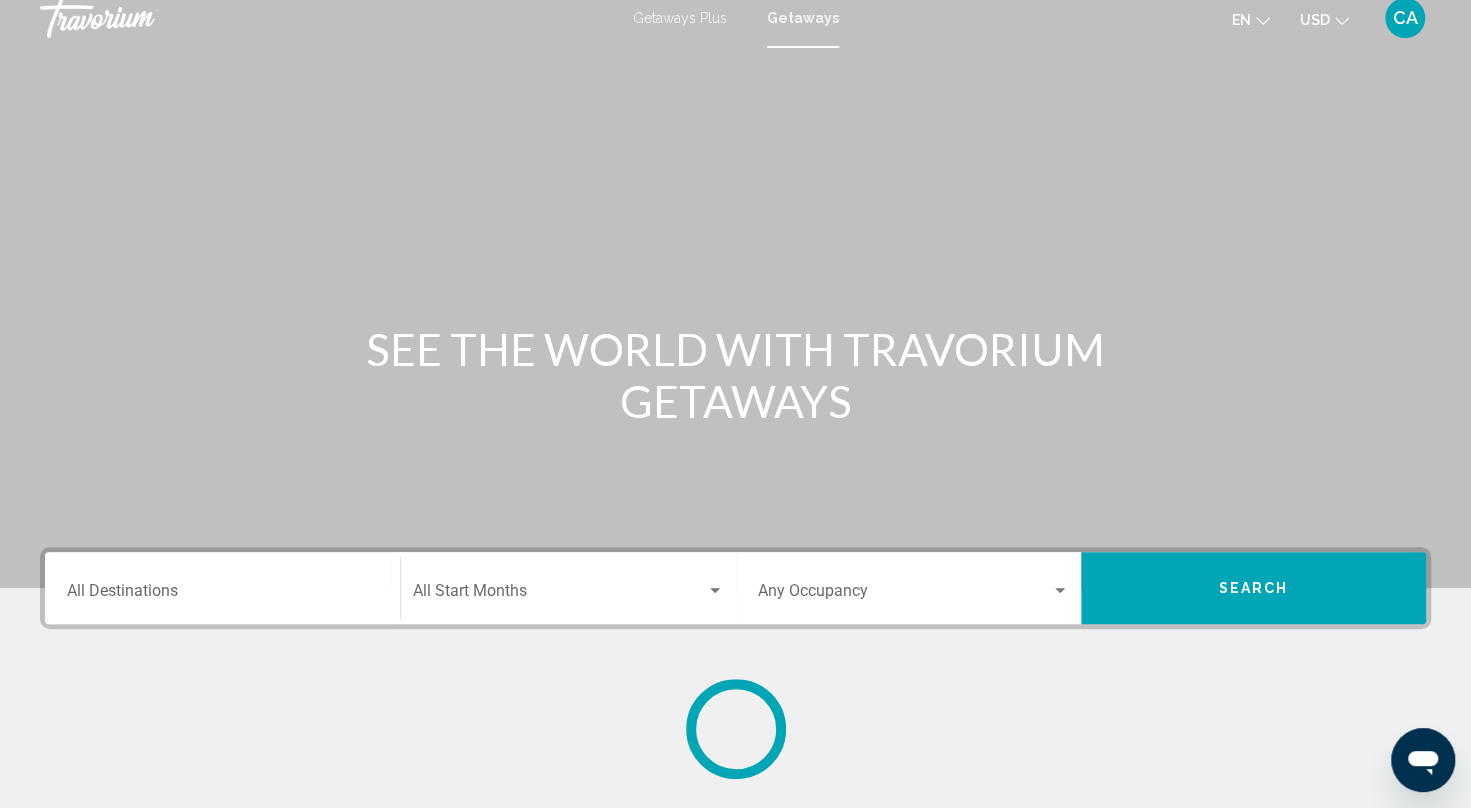 scroll, scrollTop: 0, scrollLeft: 0, axis: both 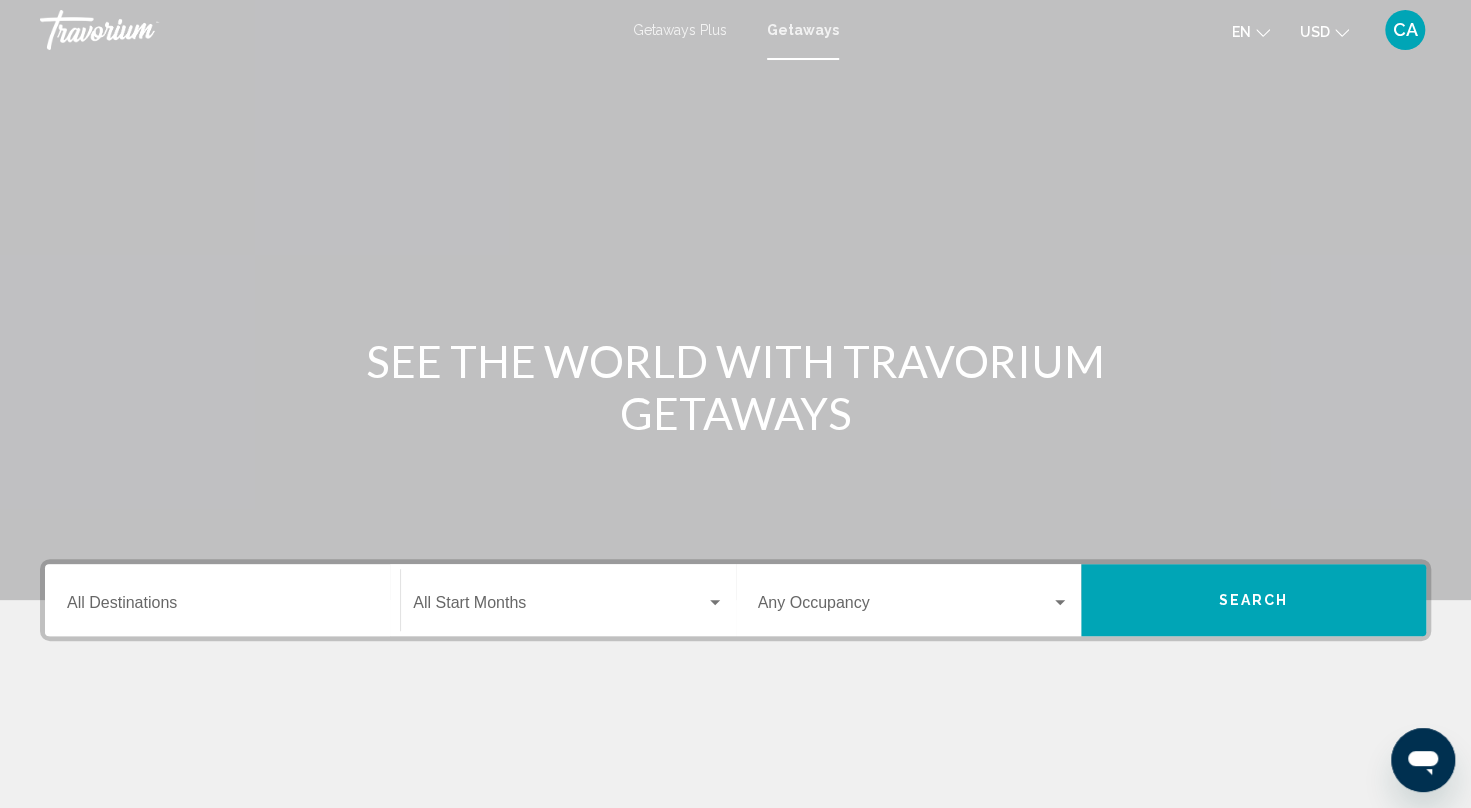 click on "Destination All Destinations" at bounding box center [222, 607] 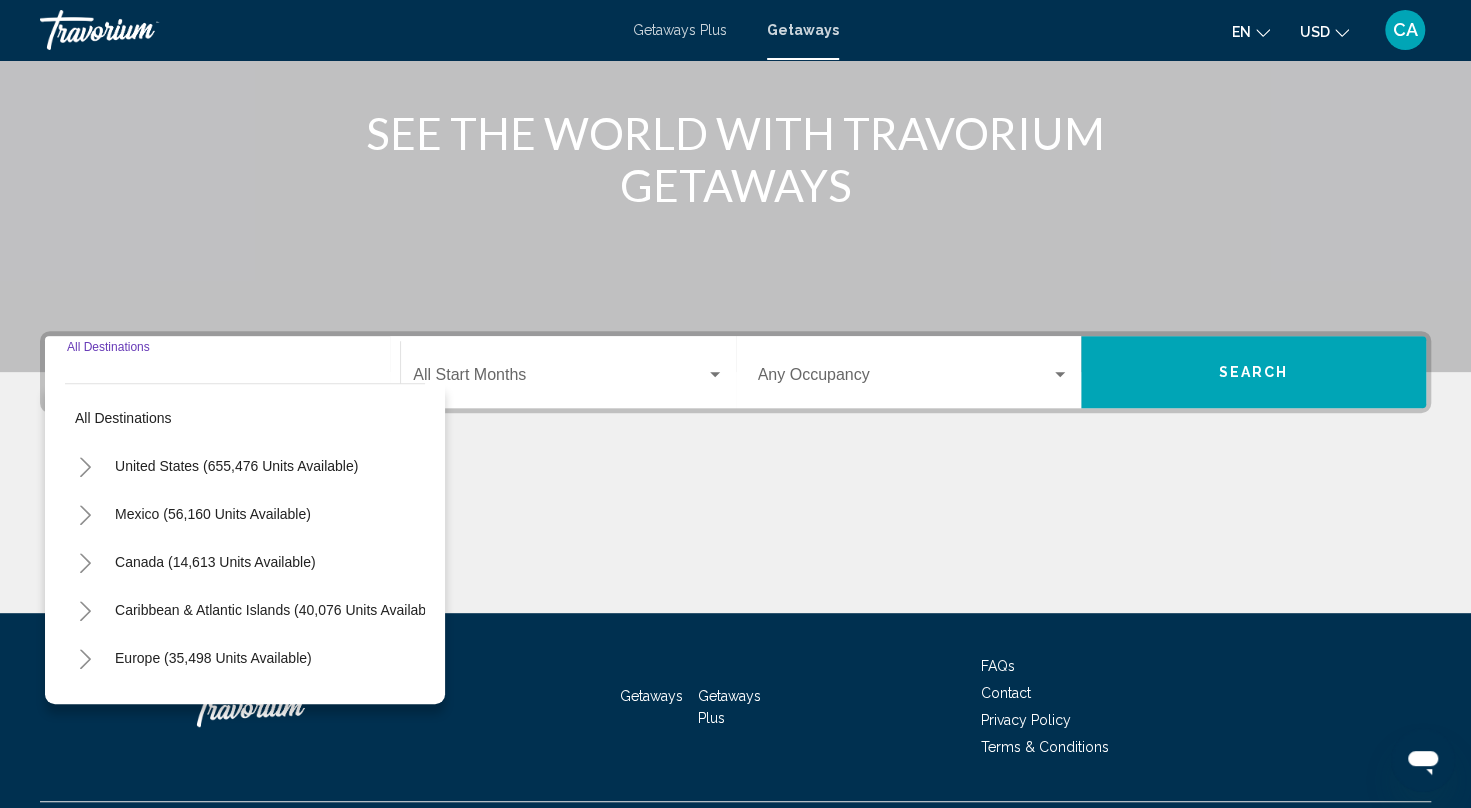scroll, scrollTop: 229, scrollLeft: 0, axis: vertical 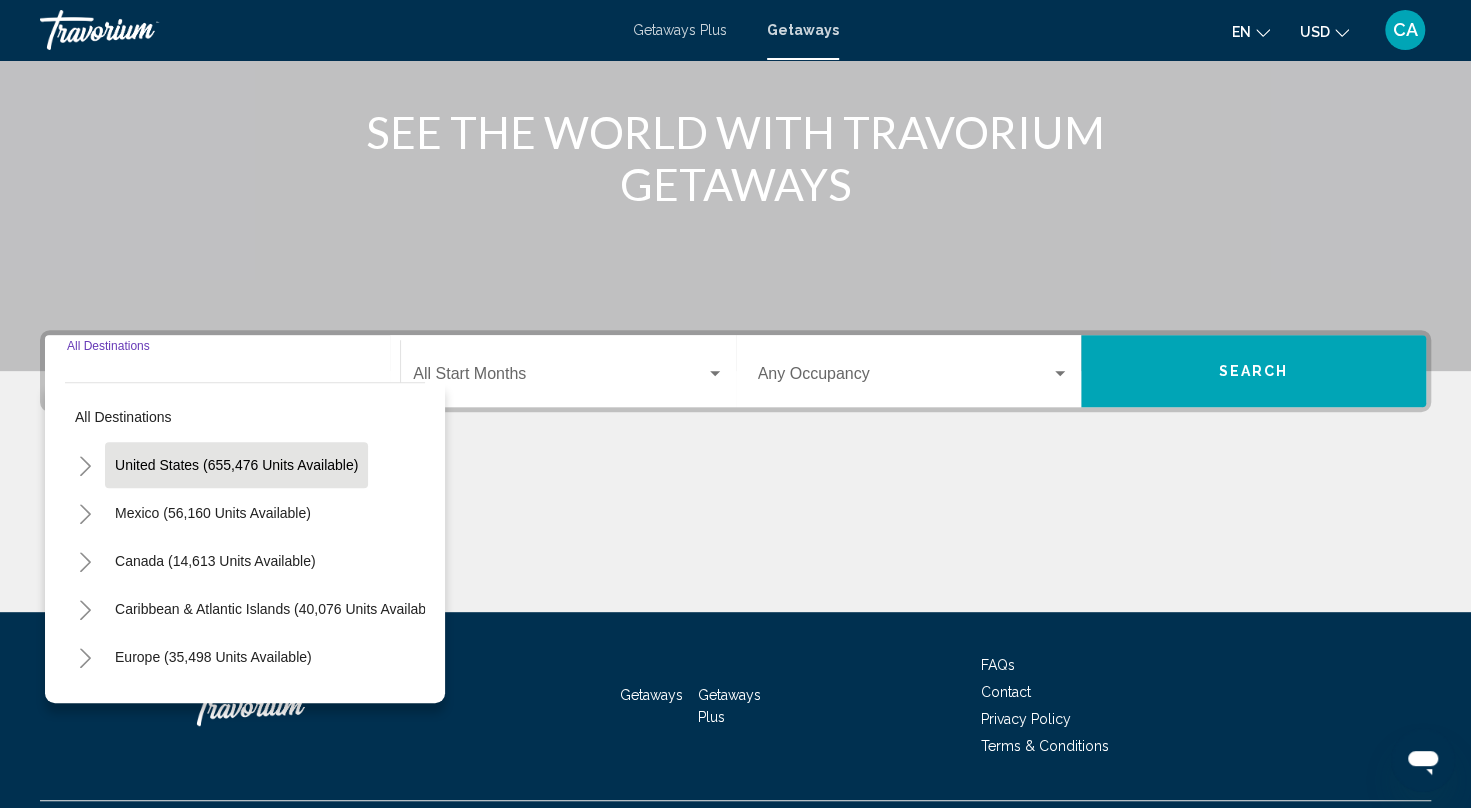 click on "United States (655,476 units available)" at bounding box center (213, 513) 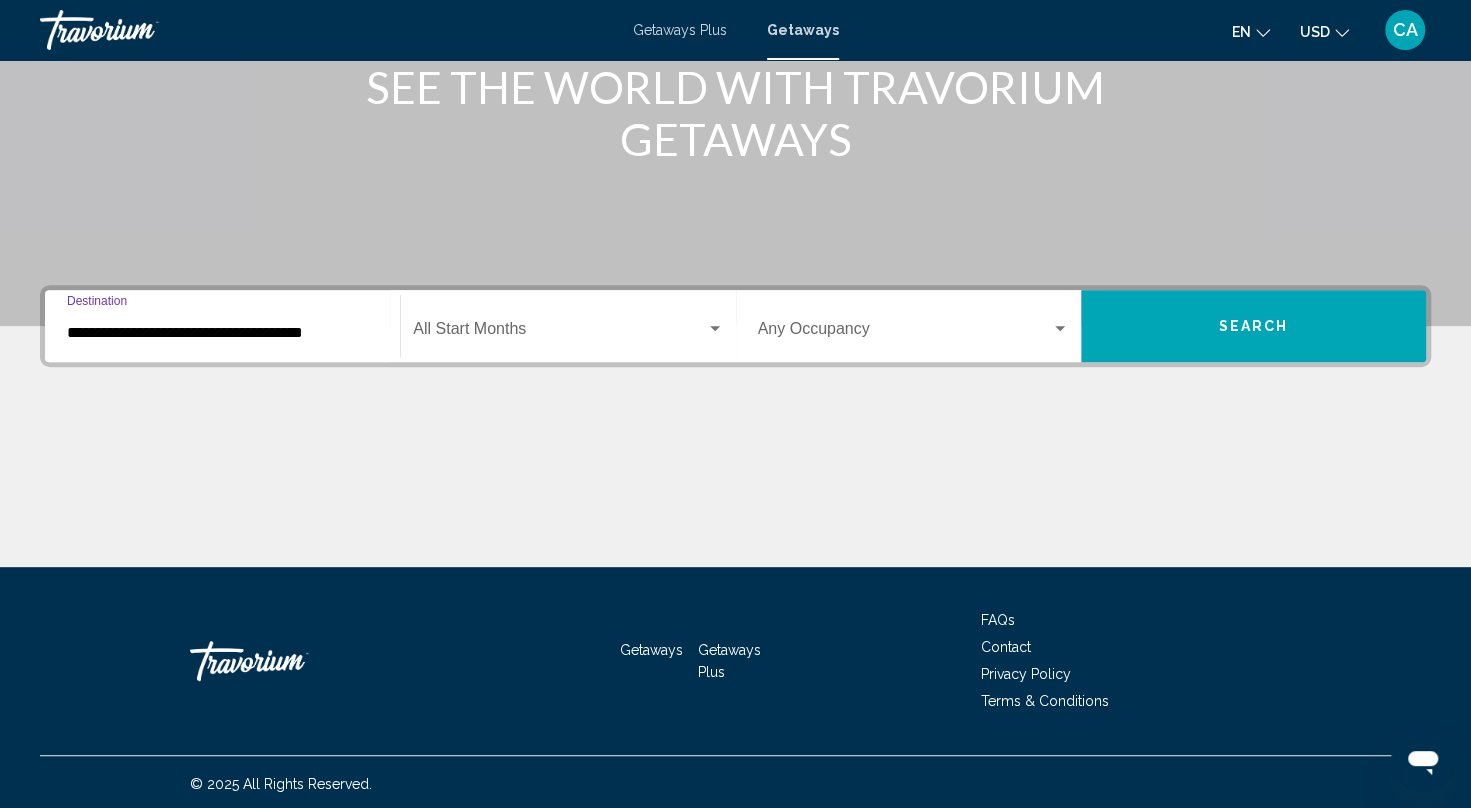 scroll, scrollTop: 277, scrollLeft: 0, axis: vertical 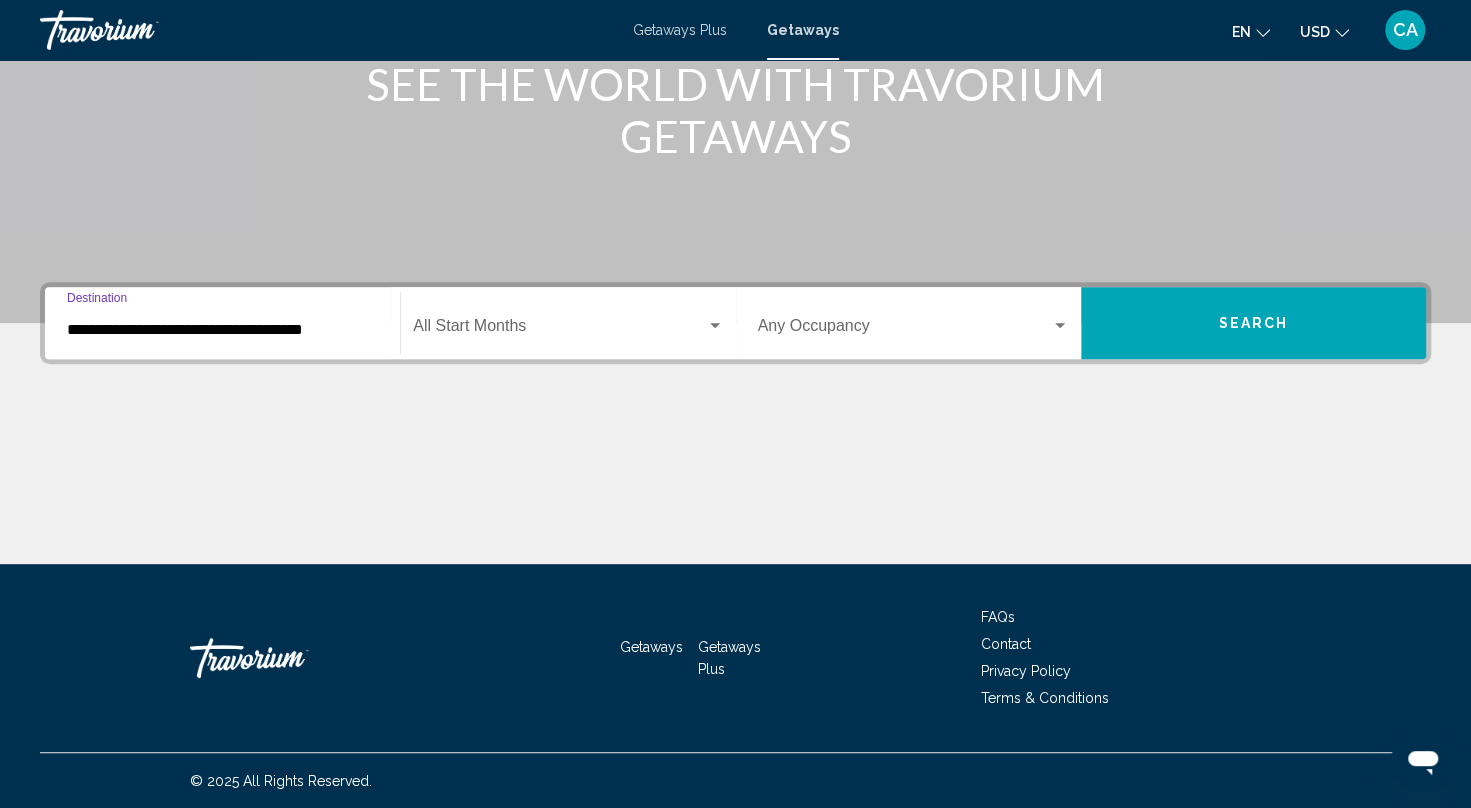 click at bounding box center (559, 330) 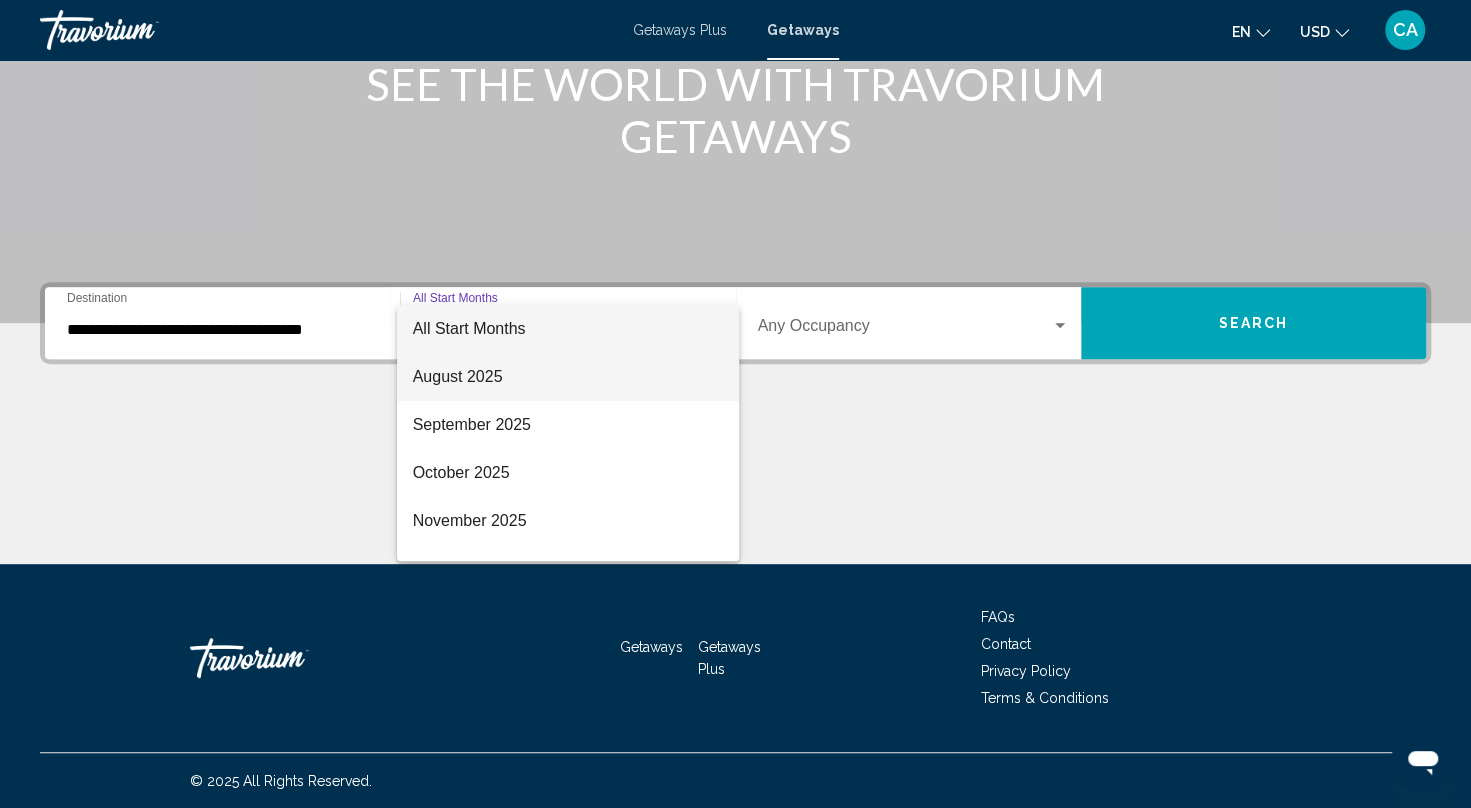 click on "August 2025" at bounding box center (568, 377) 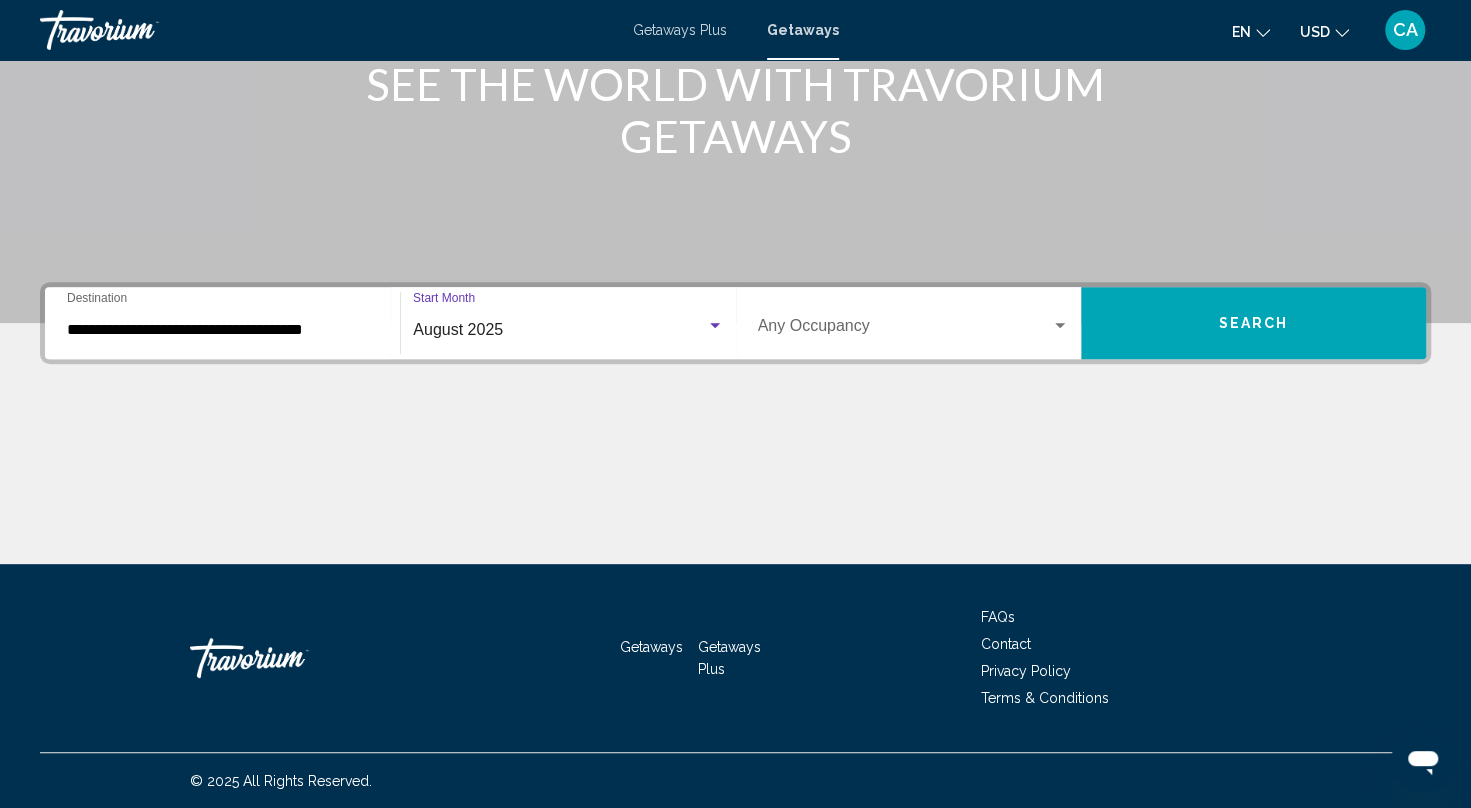 click at bounding box center [904, 330] 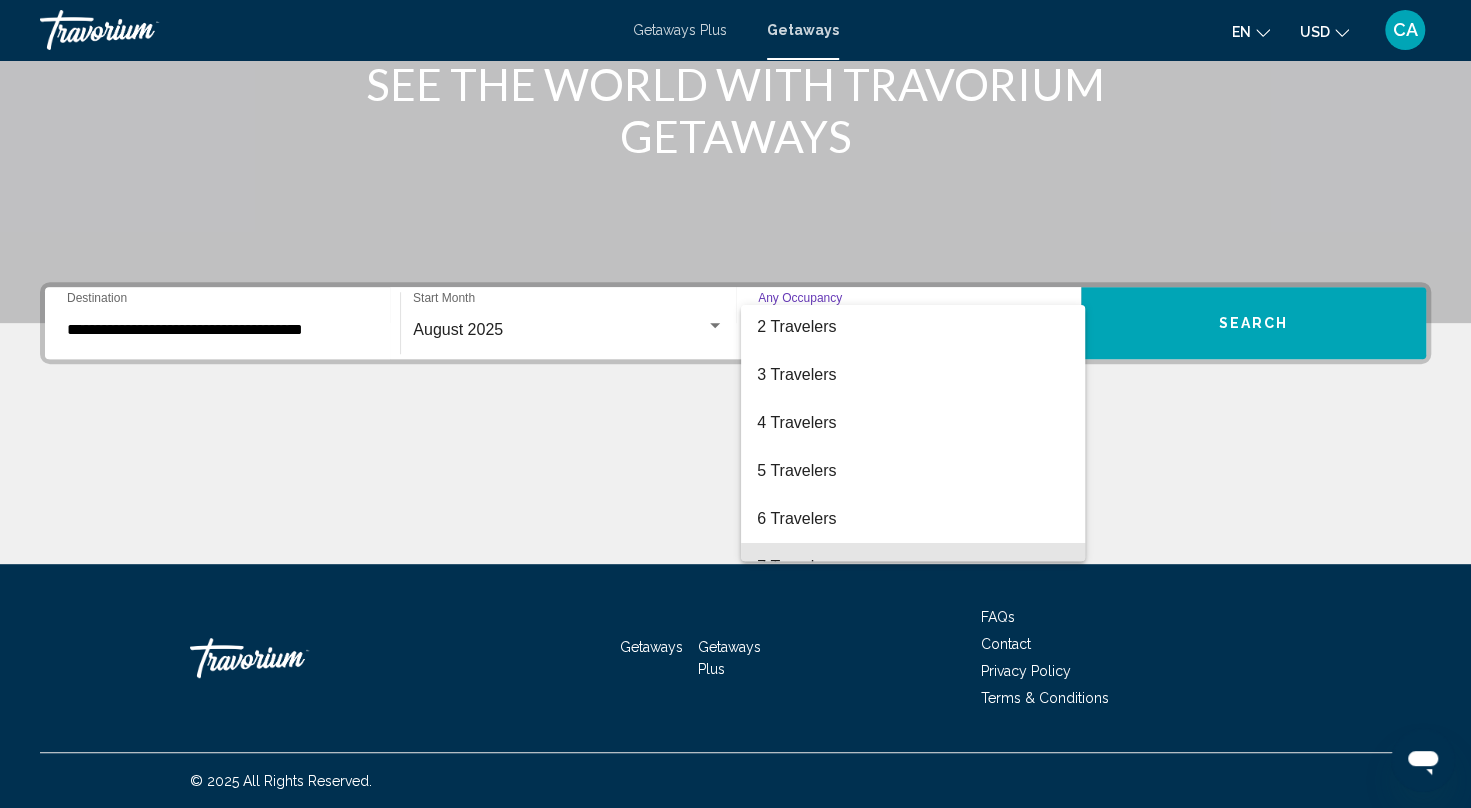scroll, scrollTop: 0, scrollLeft: 0, axis: both 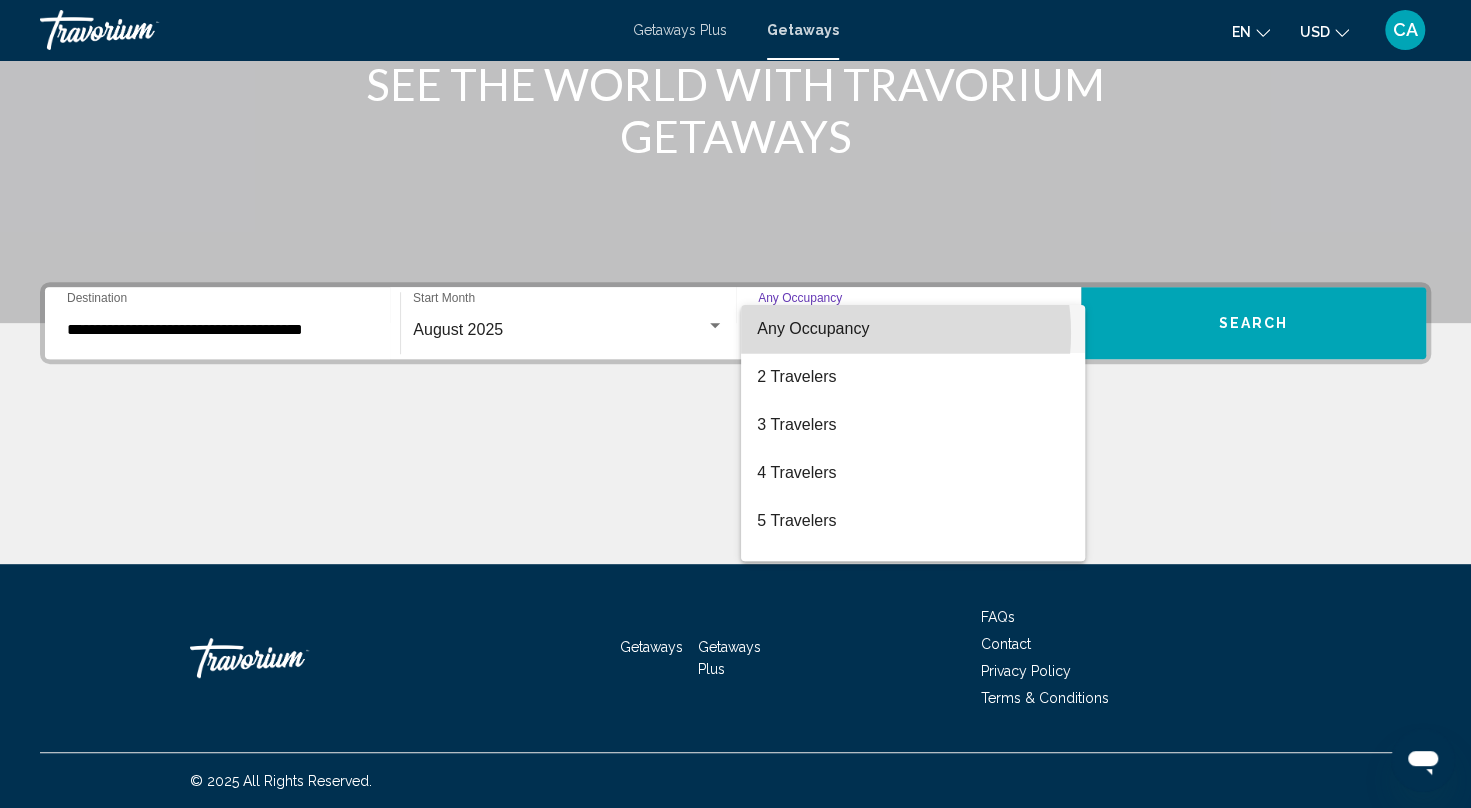 click on "Any Occupancy" at bounding box center [813, 328] 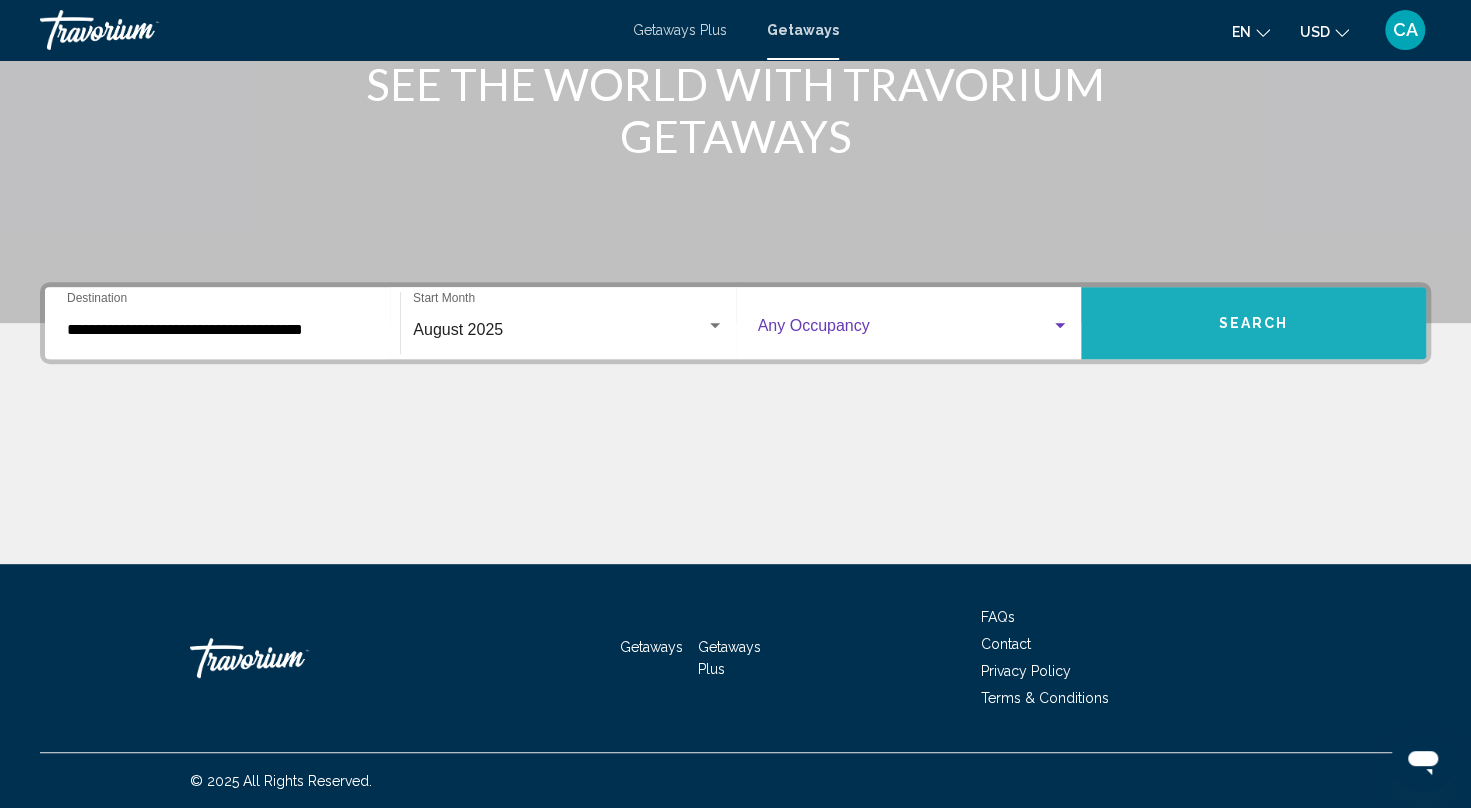 click on "Search" at bounding box center [1253, 323] 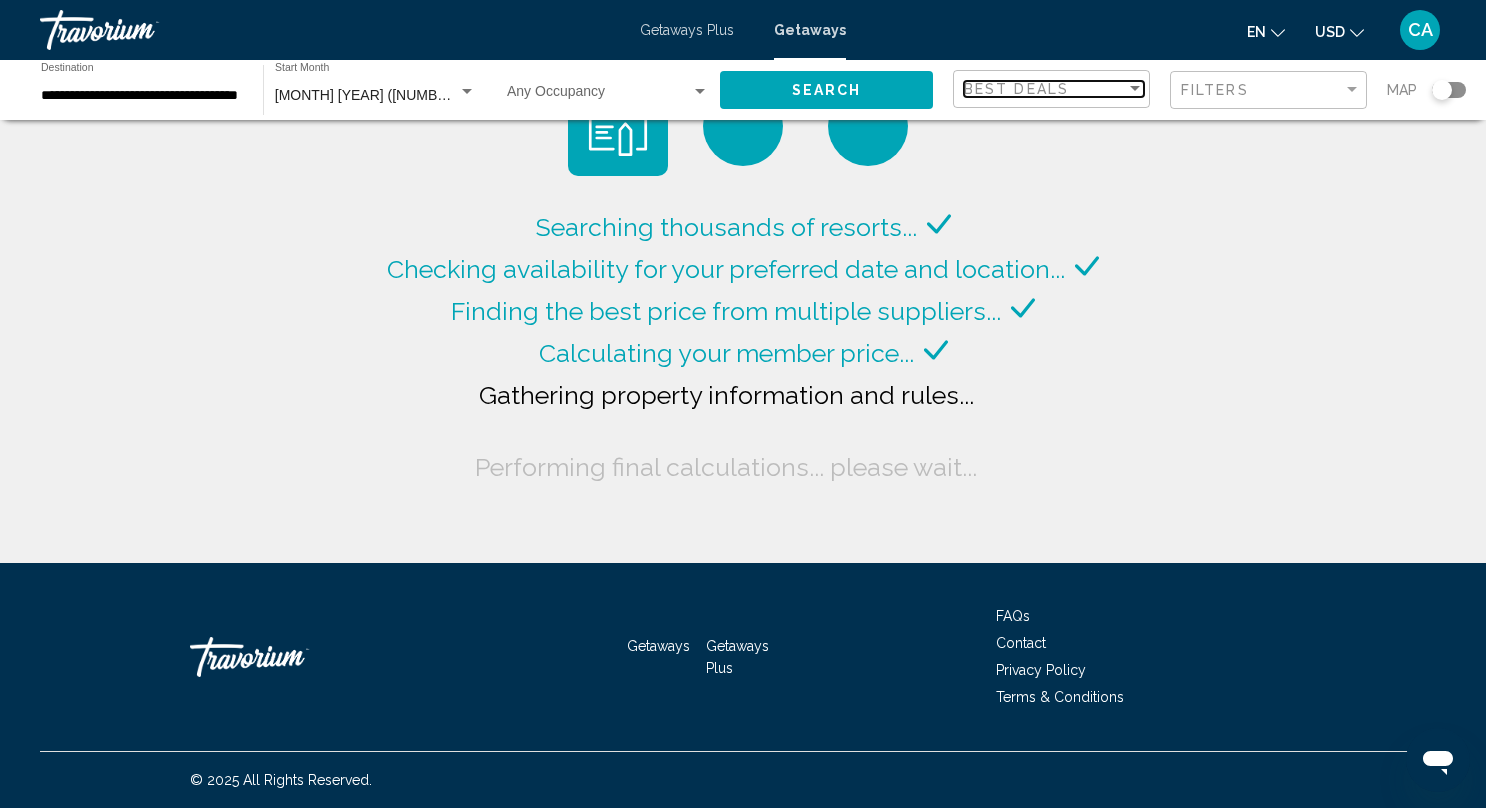 click at bounding box center [1135, 88] 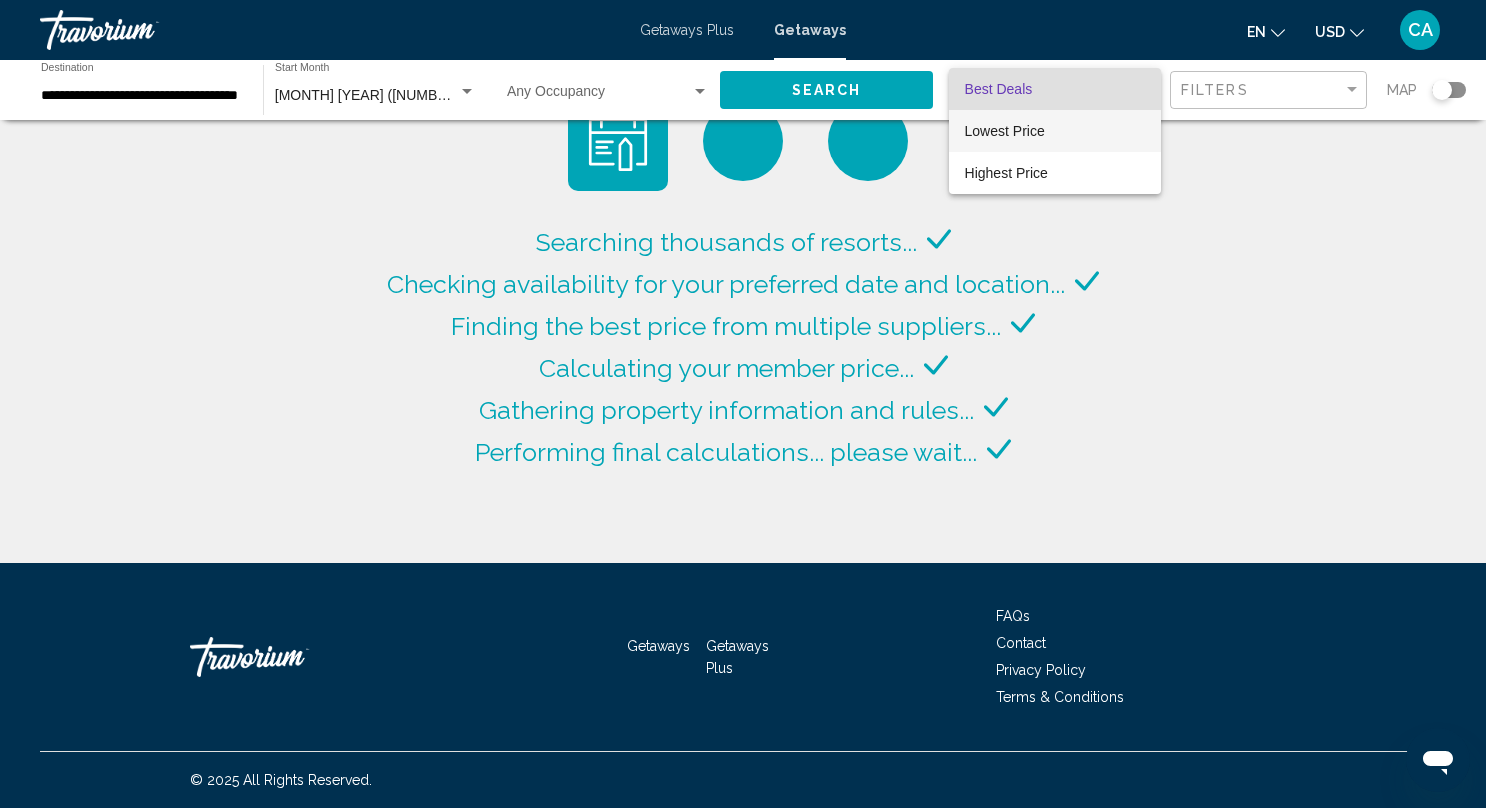 click on "Lowest Price" at bounding box center [1005, 131] 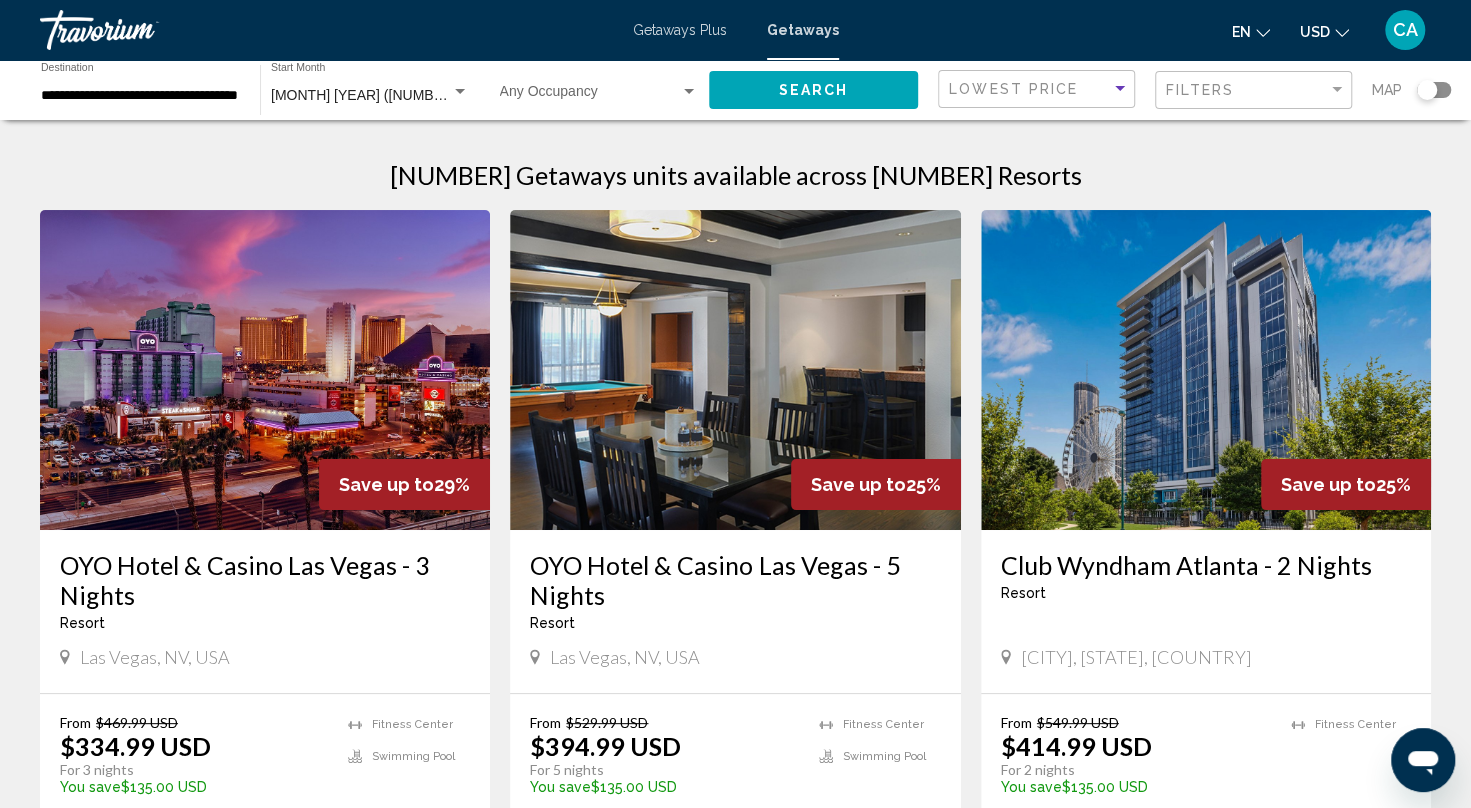 click on "**********" 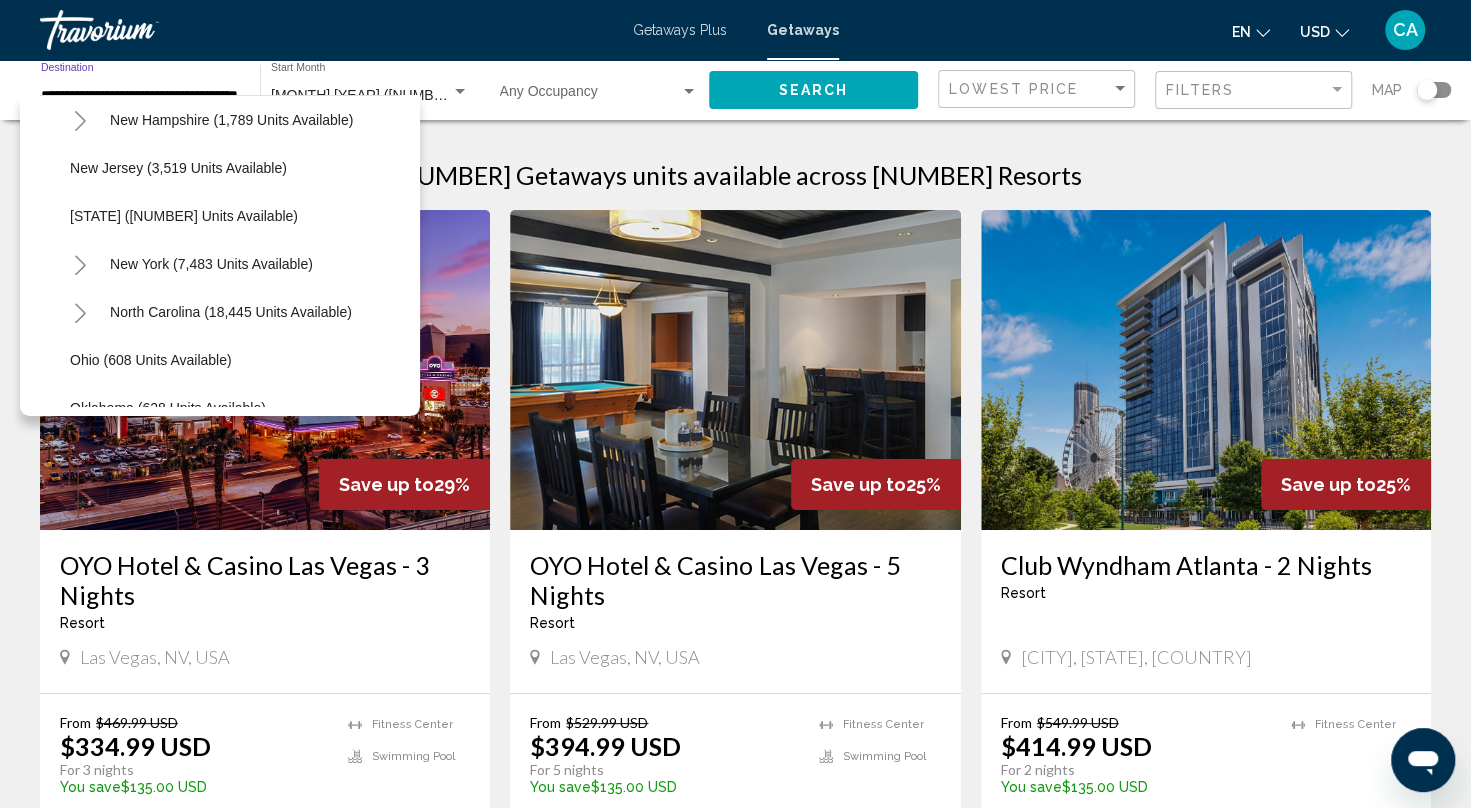 scroll, scrollTop: 1259, scrollLeft: 0, axis: vertical 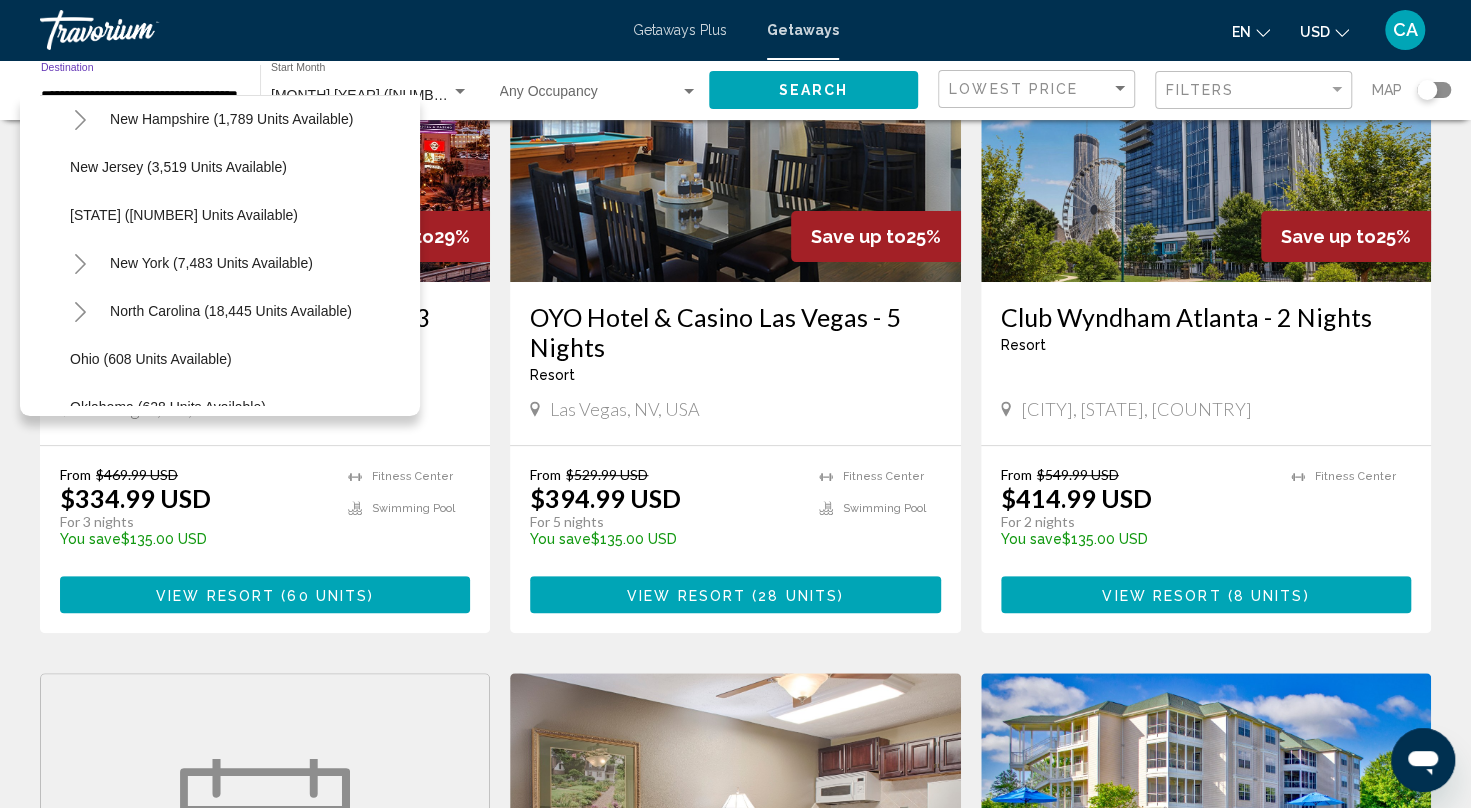click on "Fitness Center" at bounding box center (1355, 476) 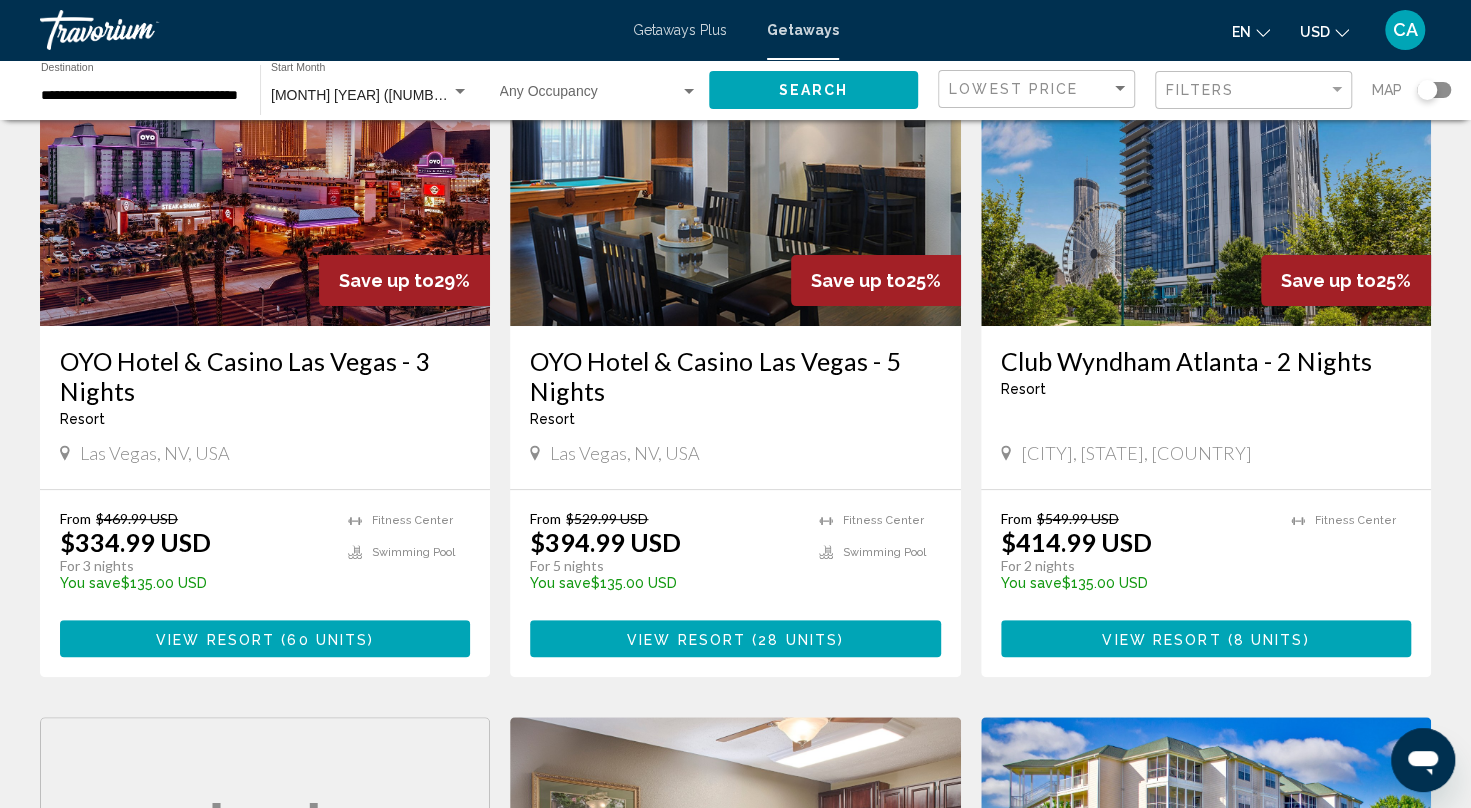 scroll, scrollTop: 200, scrollLeft: 0, axis: vertical 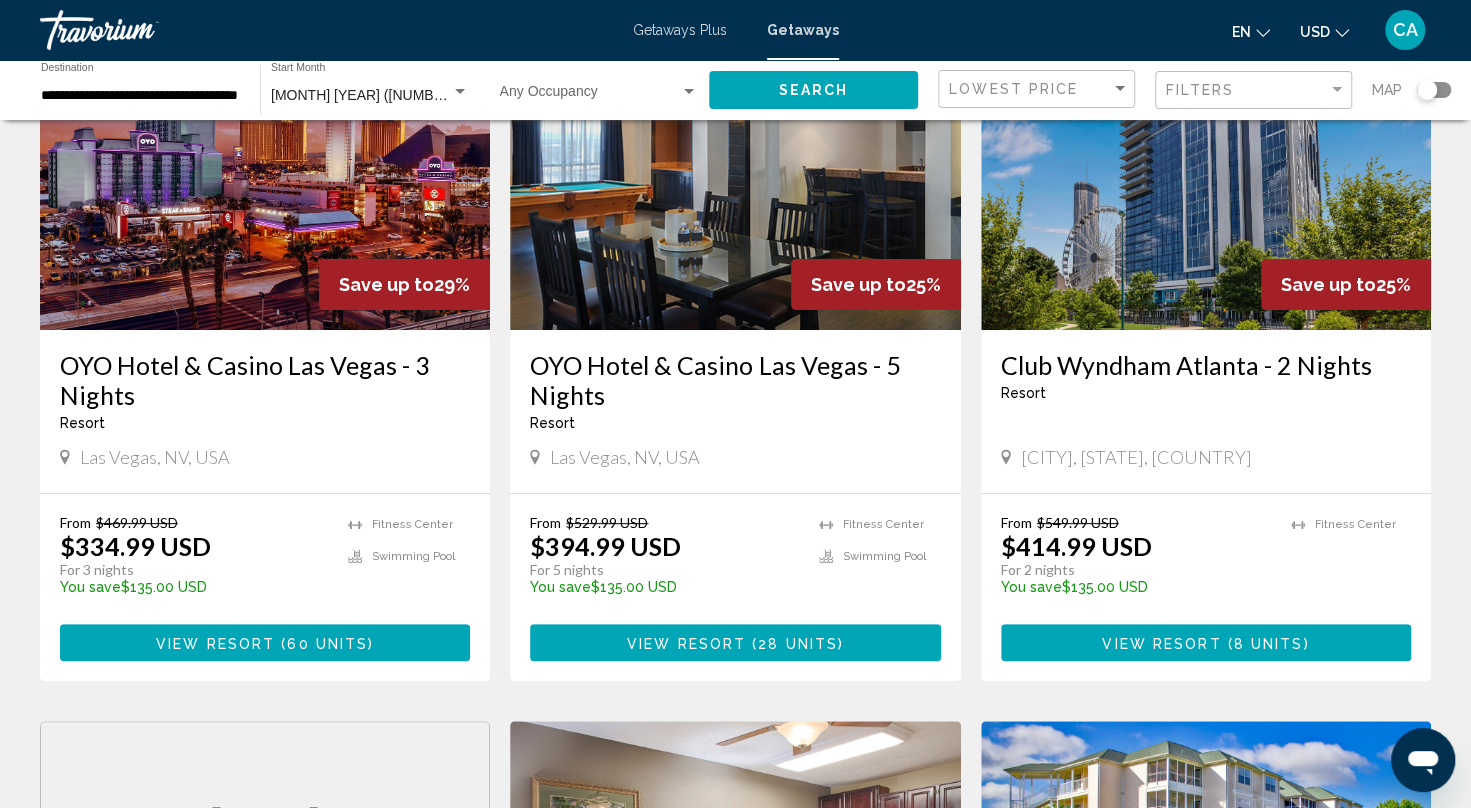 click 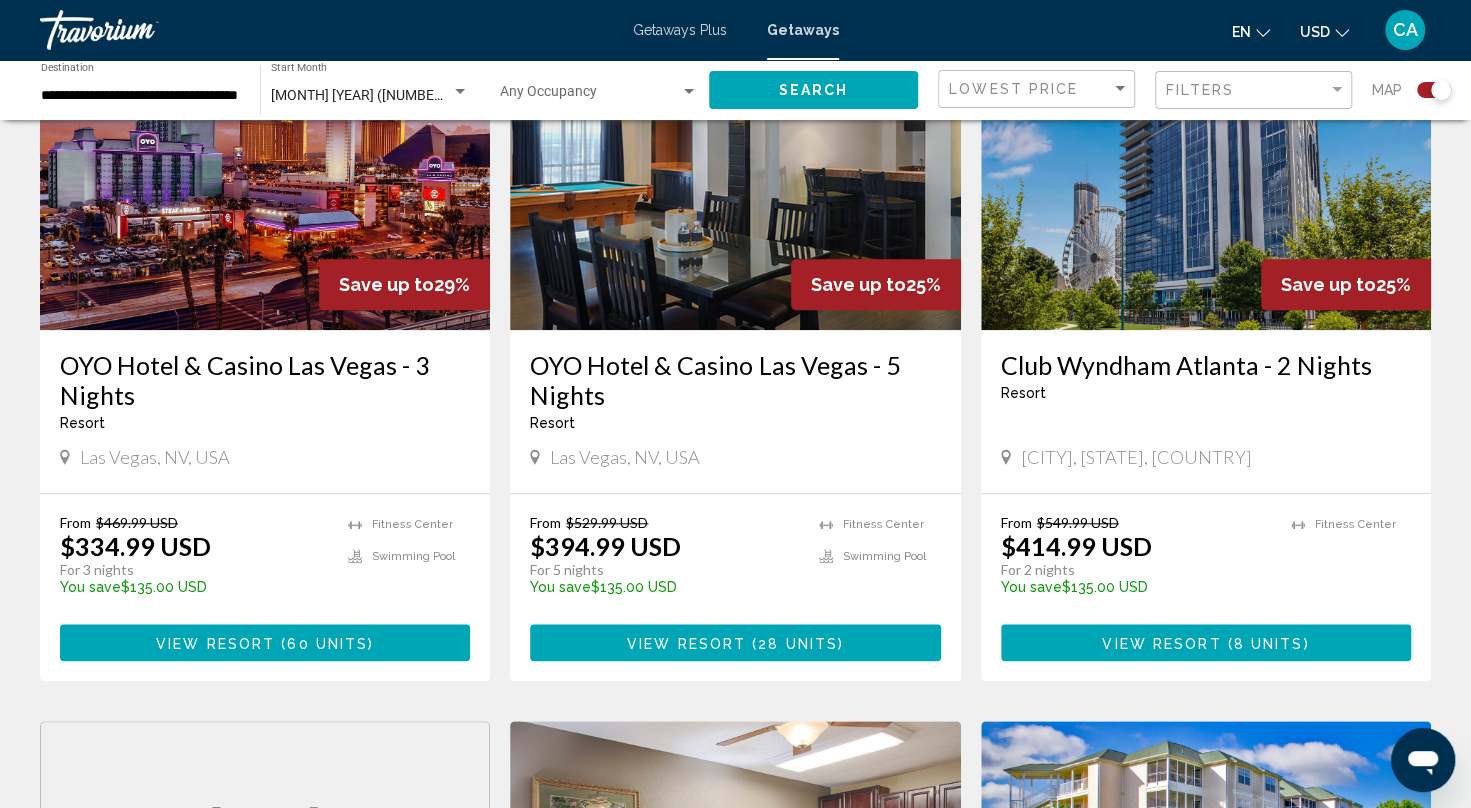 click 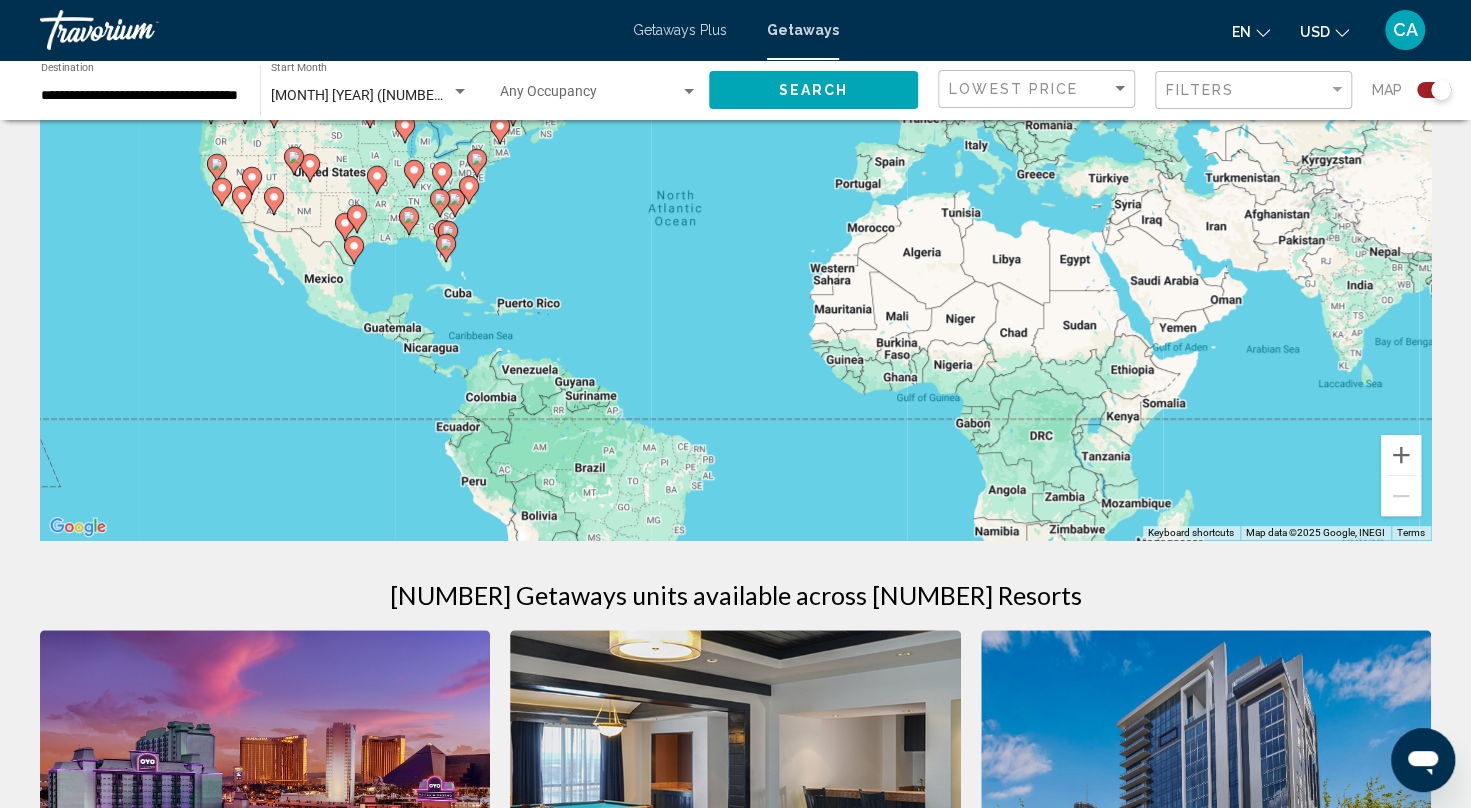 click on "Lowest Price Filters Map" 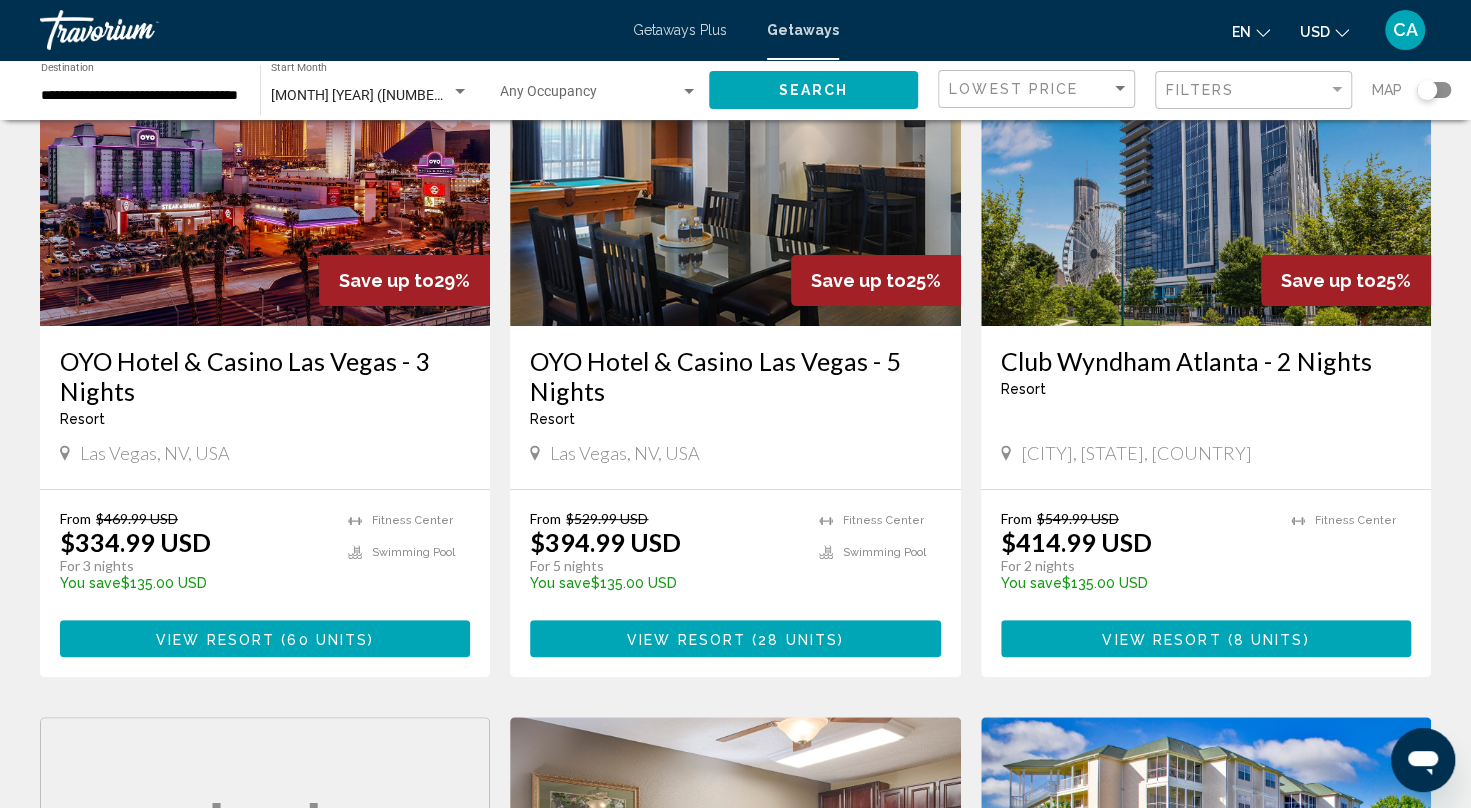 scroll, scrollTop: 0, scrollLeft: 0, axis: both 